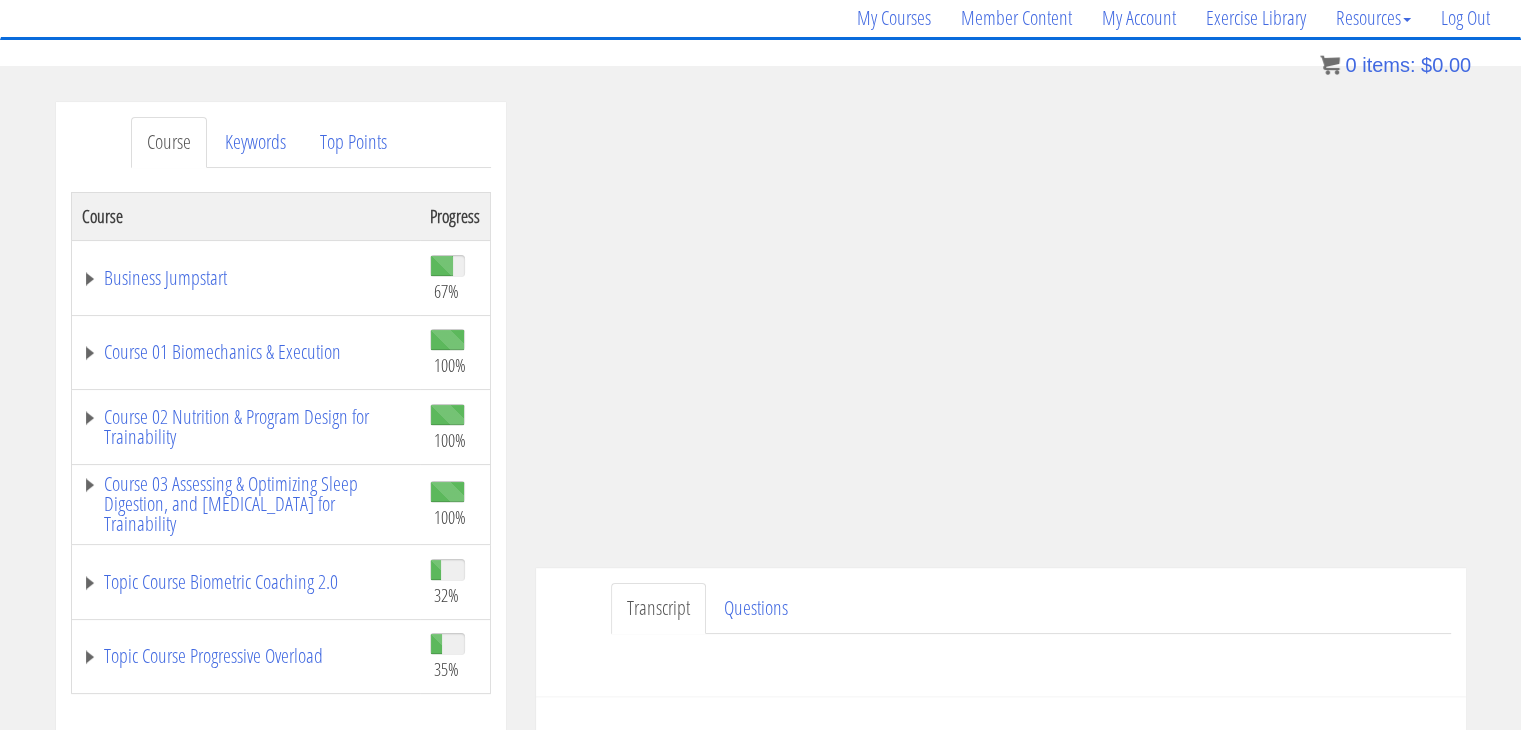 scroll, scrollTop: 0, scrollLeft: 0, axis: both 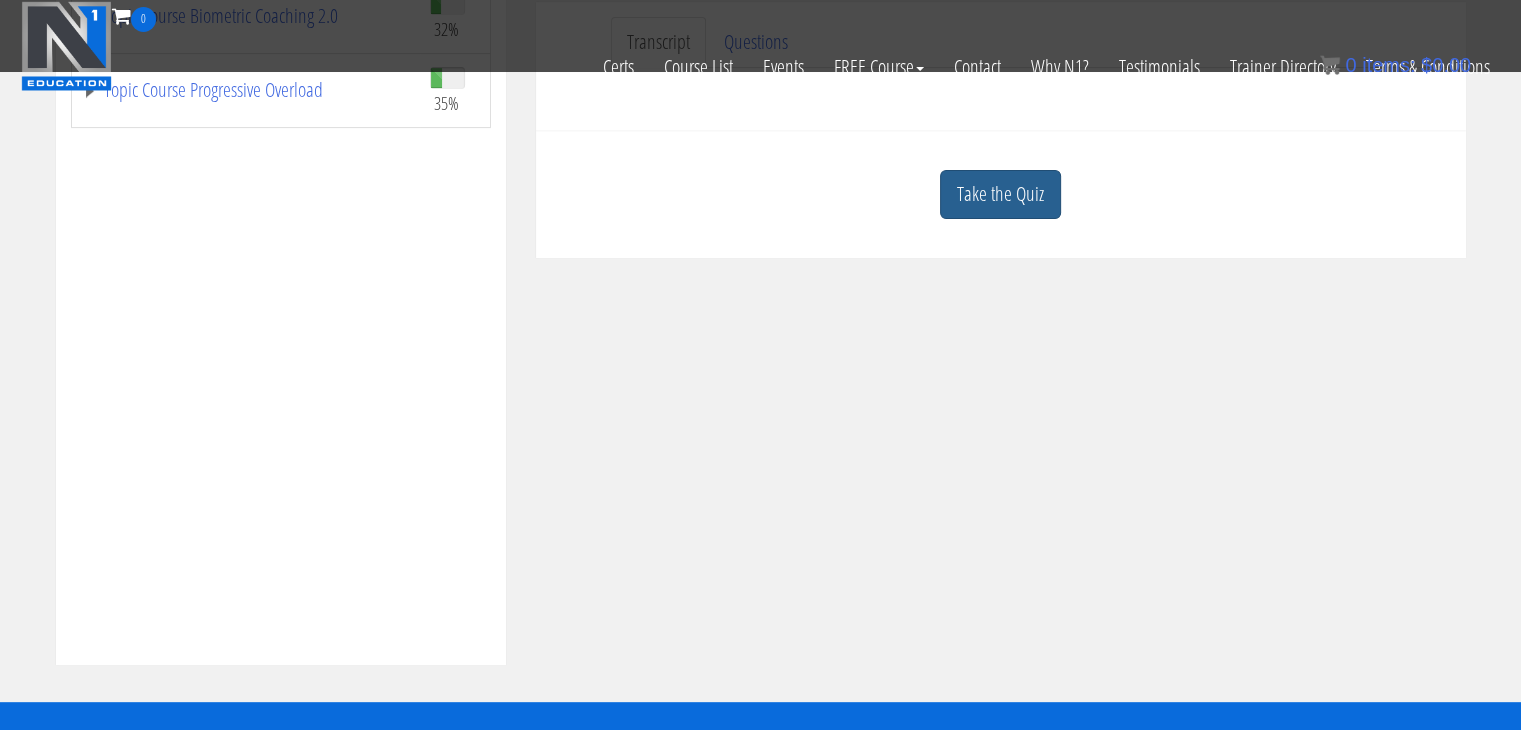 click on "Take the Quiz" at bounding box center [1000, 194] 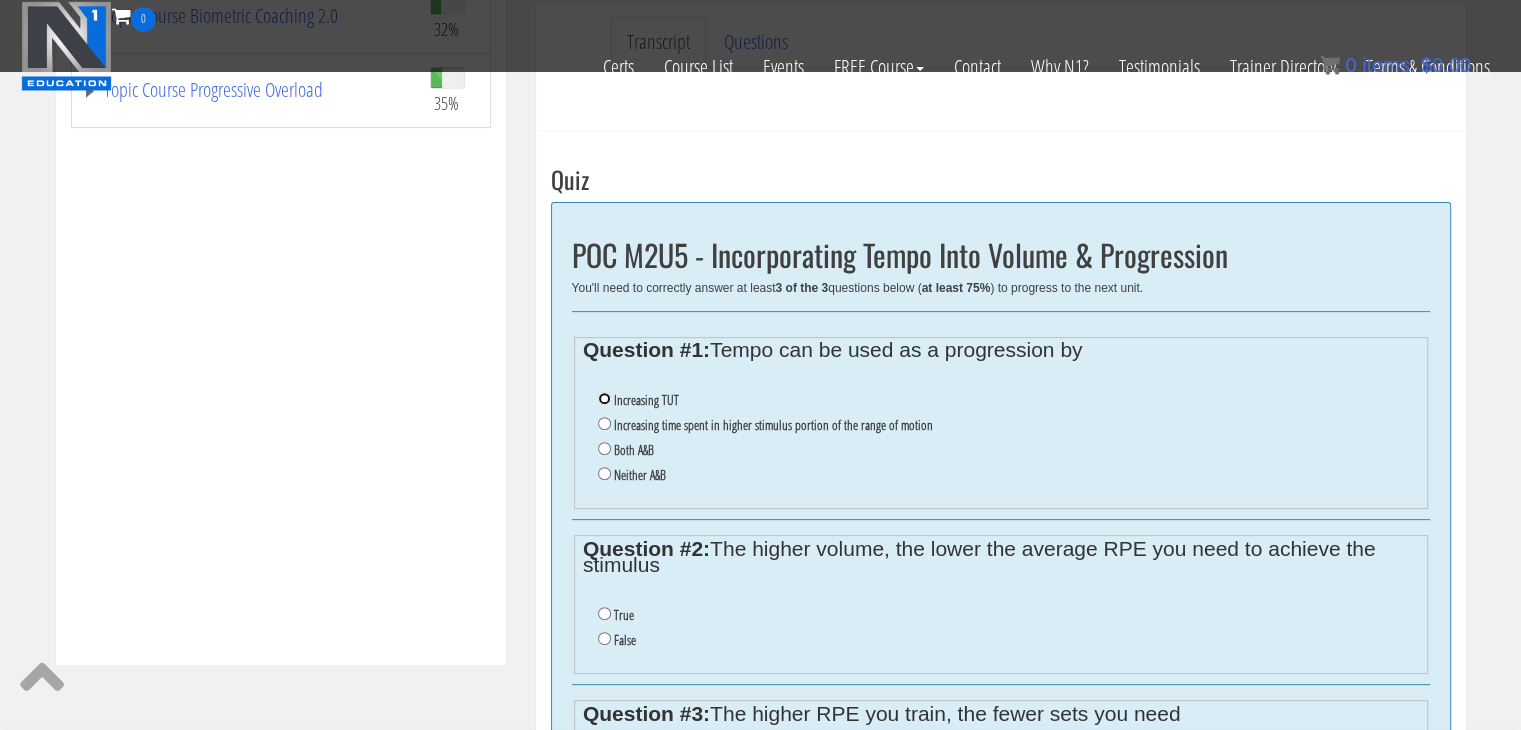 click on "Increasing TUT" at bounding box center (604, 398) 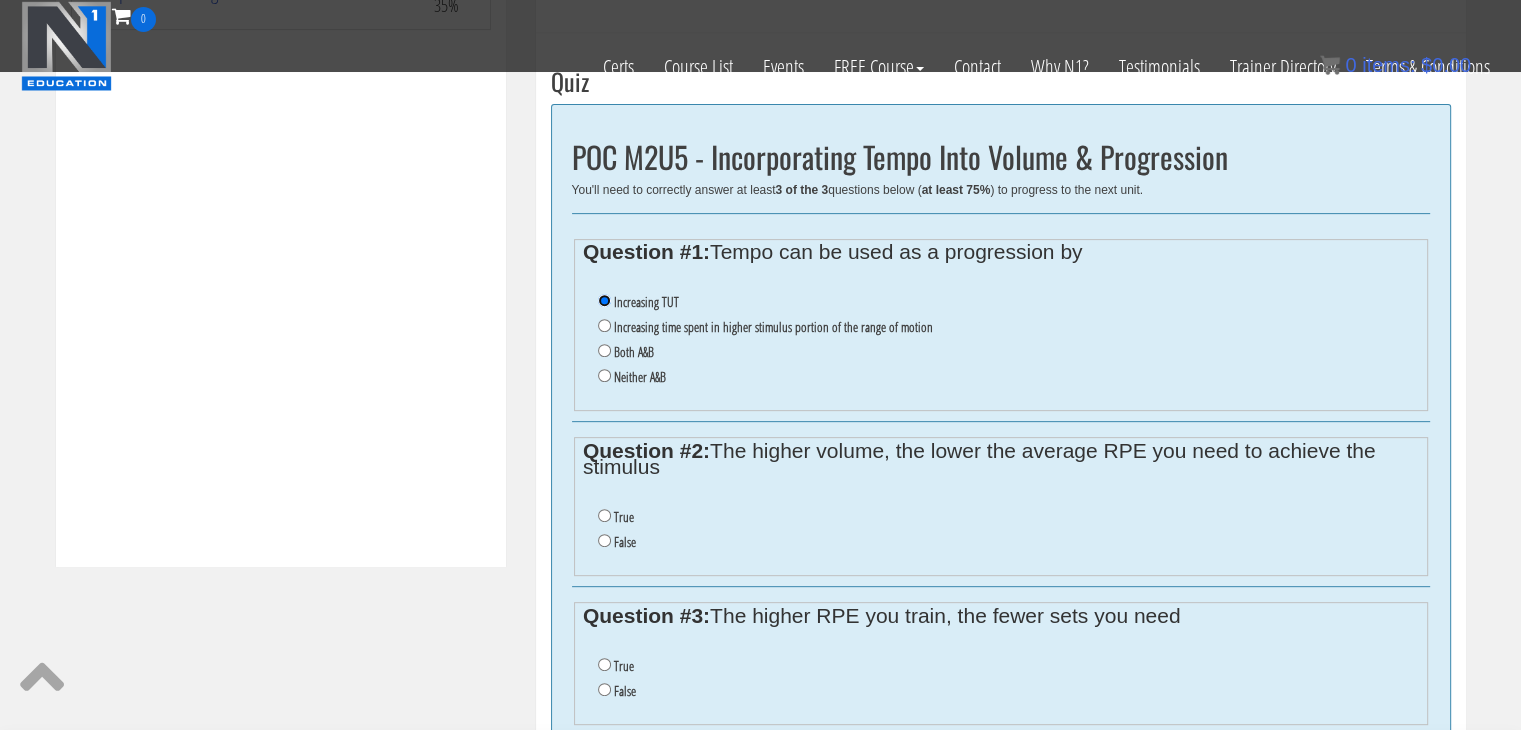 scroll, scrollTop: 720, scrollLeft: 0, axis: vertical 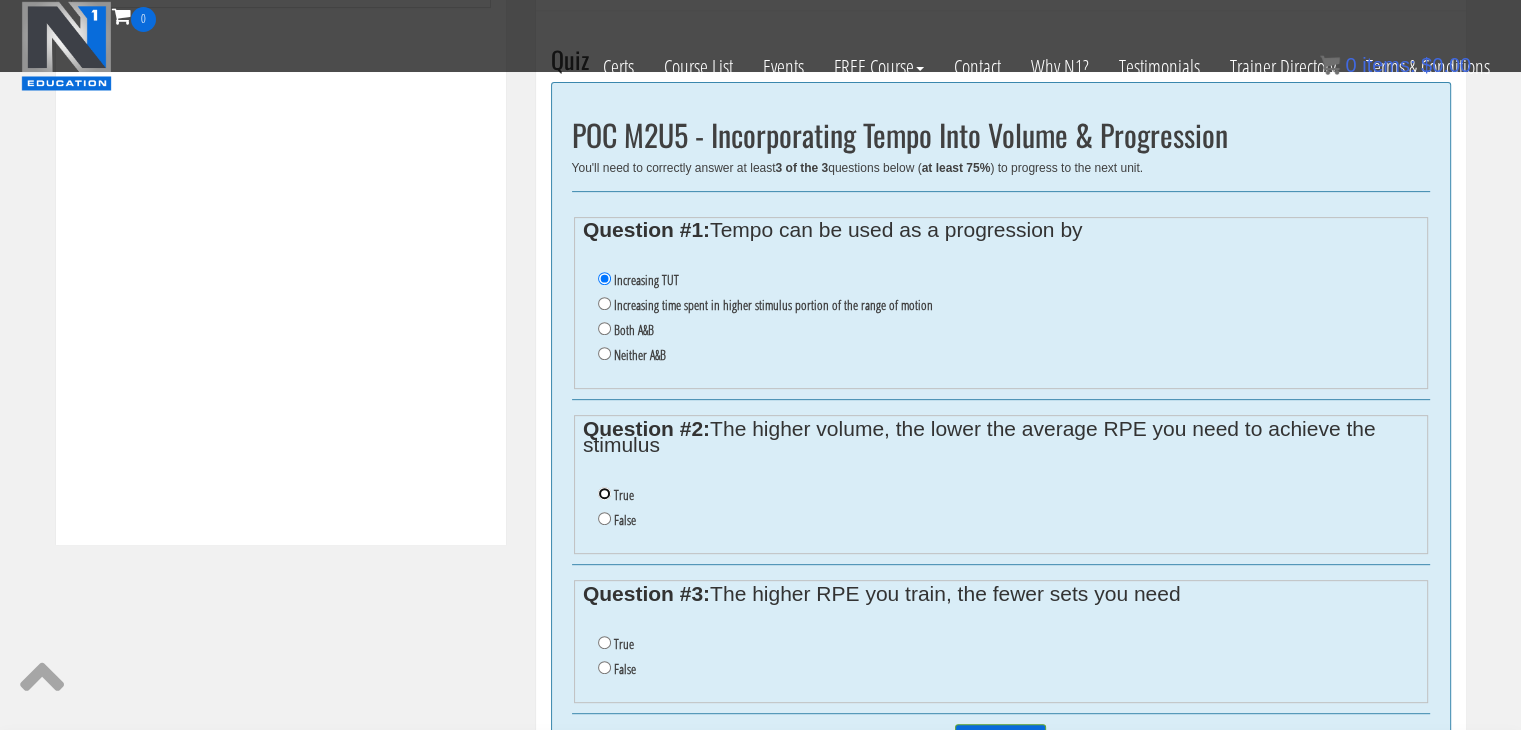 click on "True" at bounding box center (604, 493) 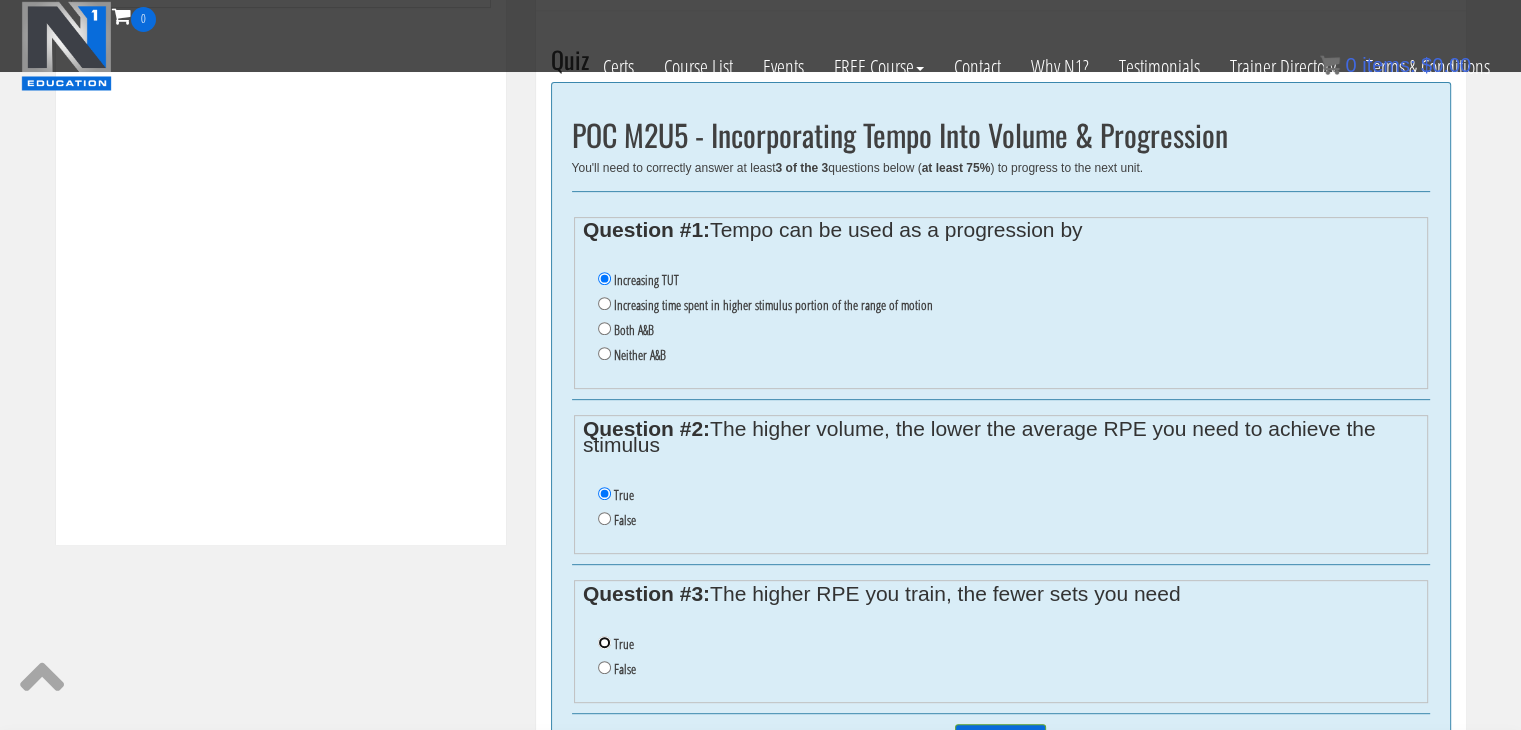 click on "True" at bounding box center [604, 642] 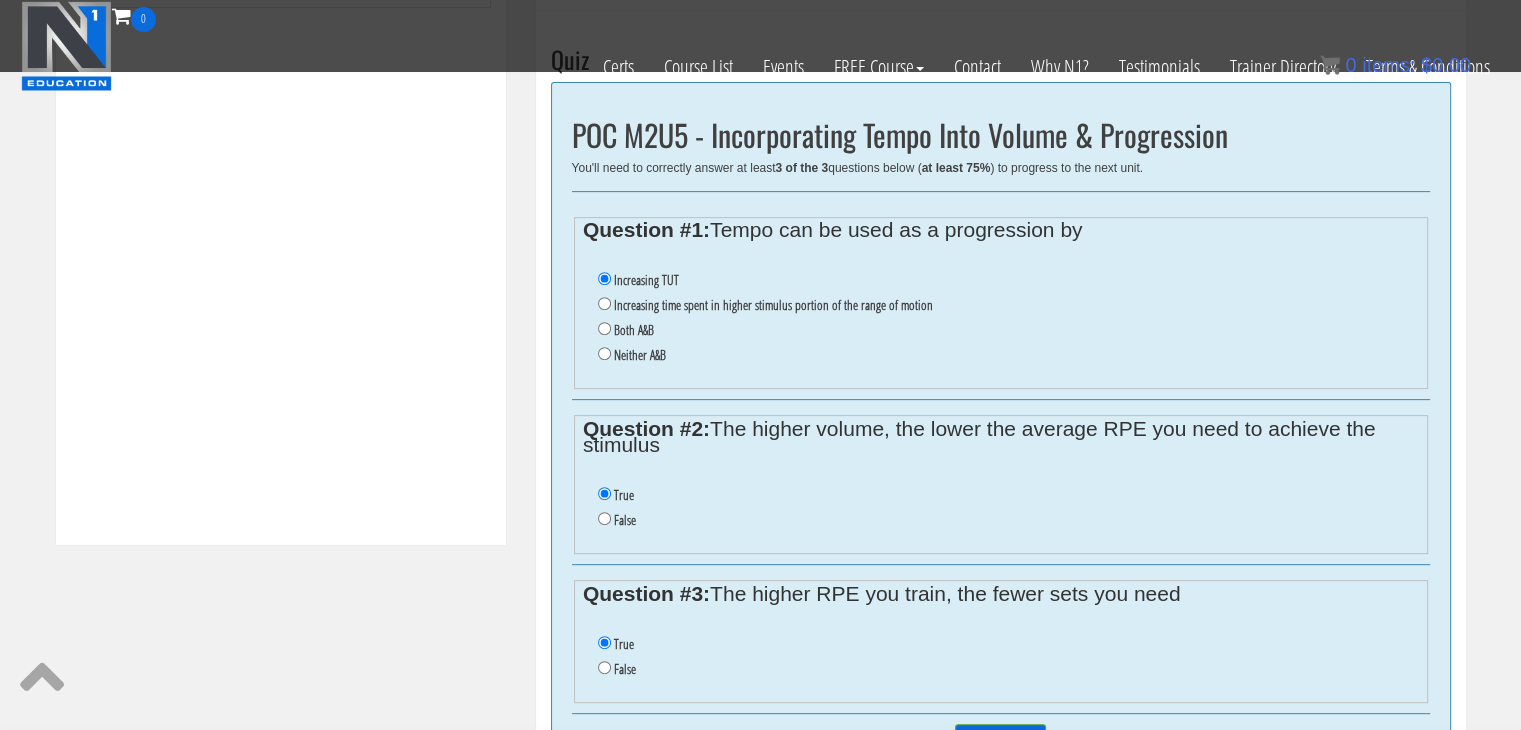 click on "0%
Submit Answers" at bounding box center (1001, 739) 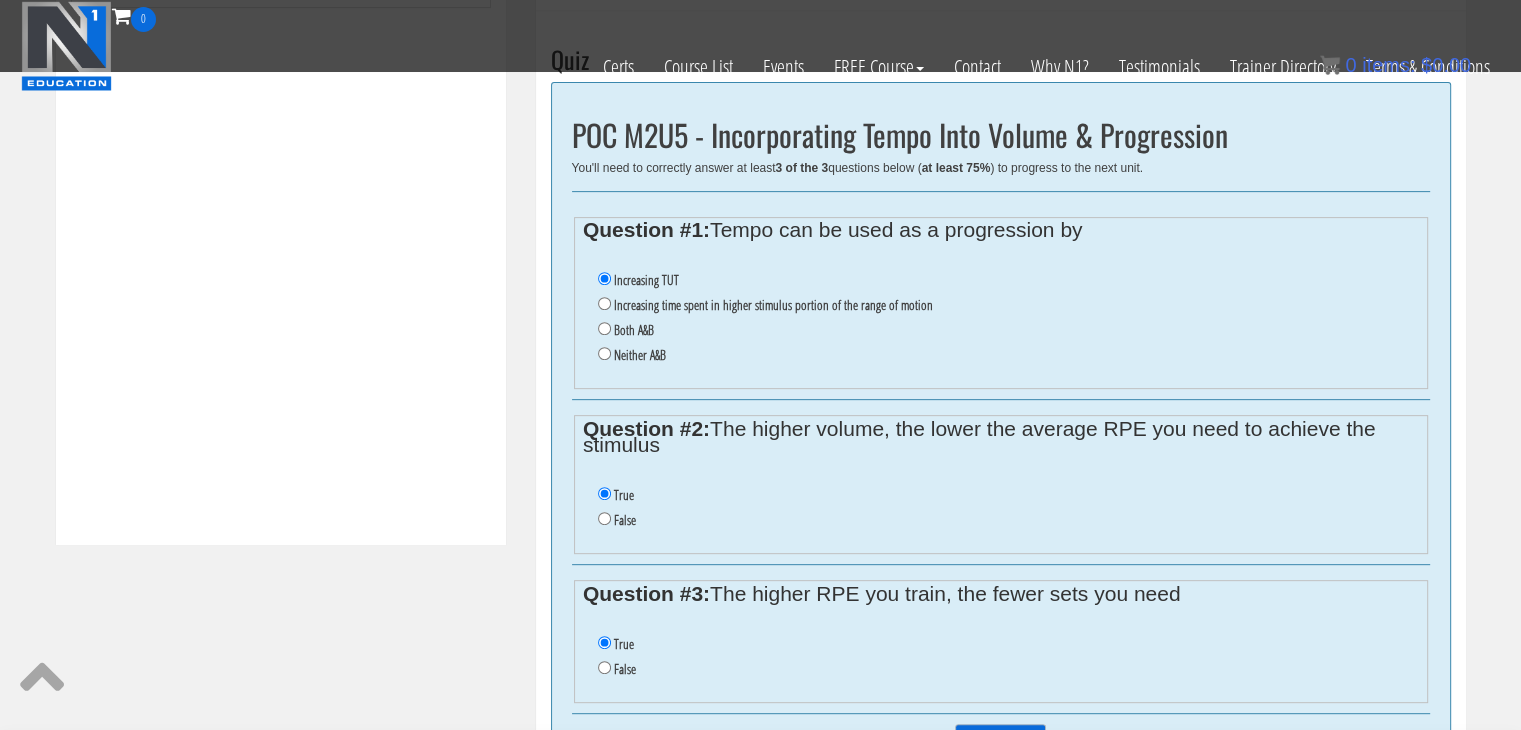click on "0%
Submit Answers" at bounding box center [1001, 739] 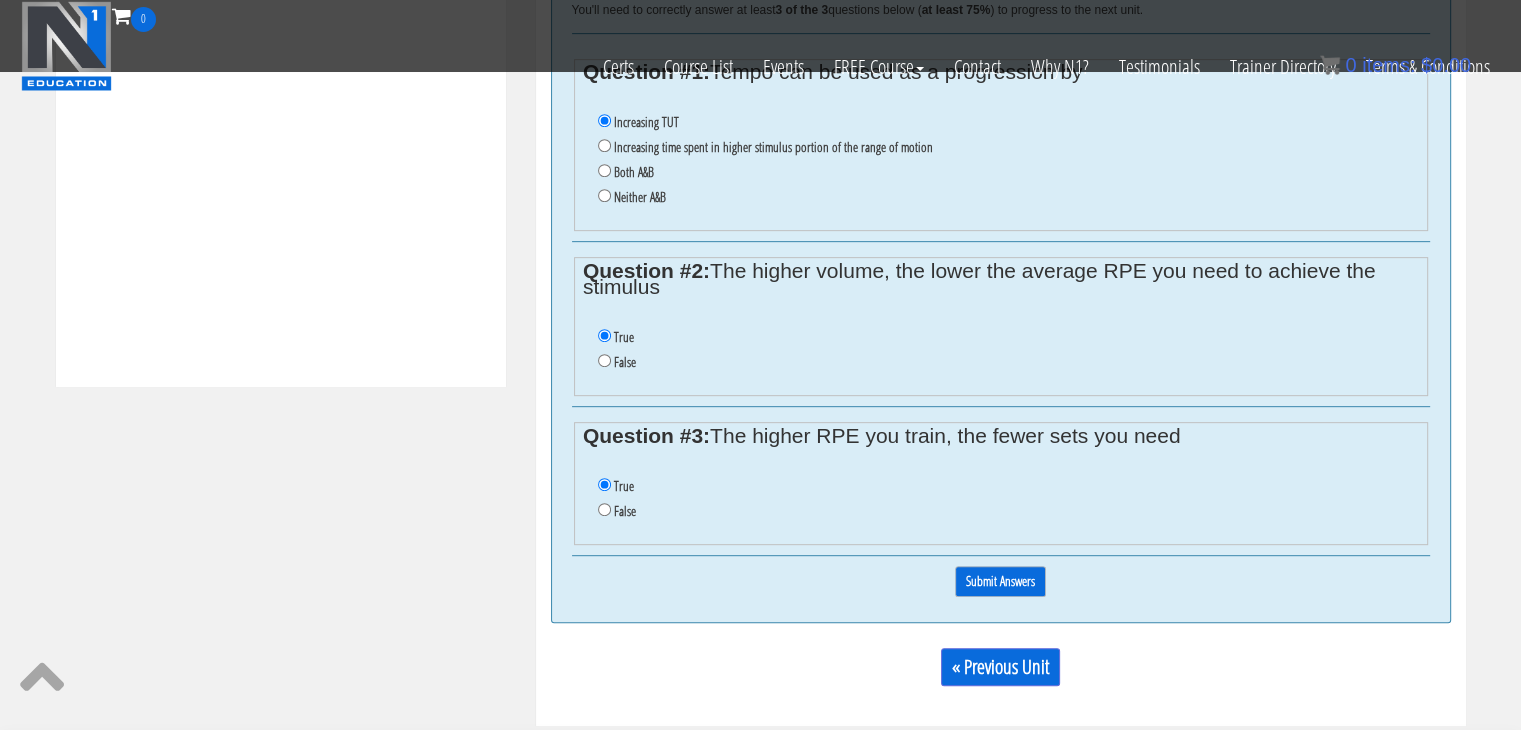 scroll, scrollTop: 880, scrollLeft: 0, axis: vertical 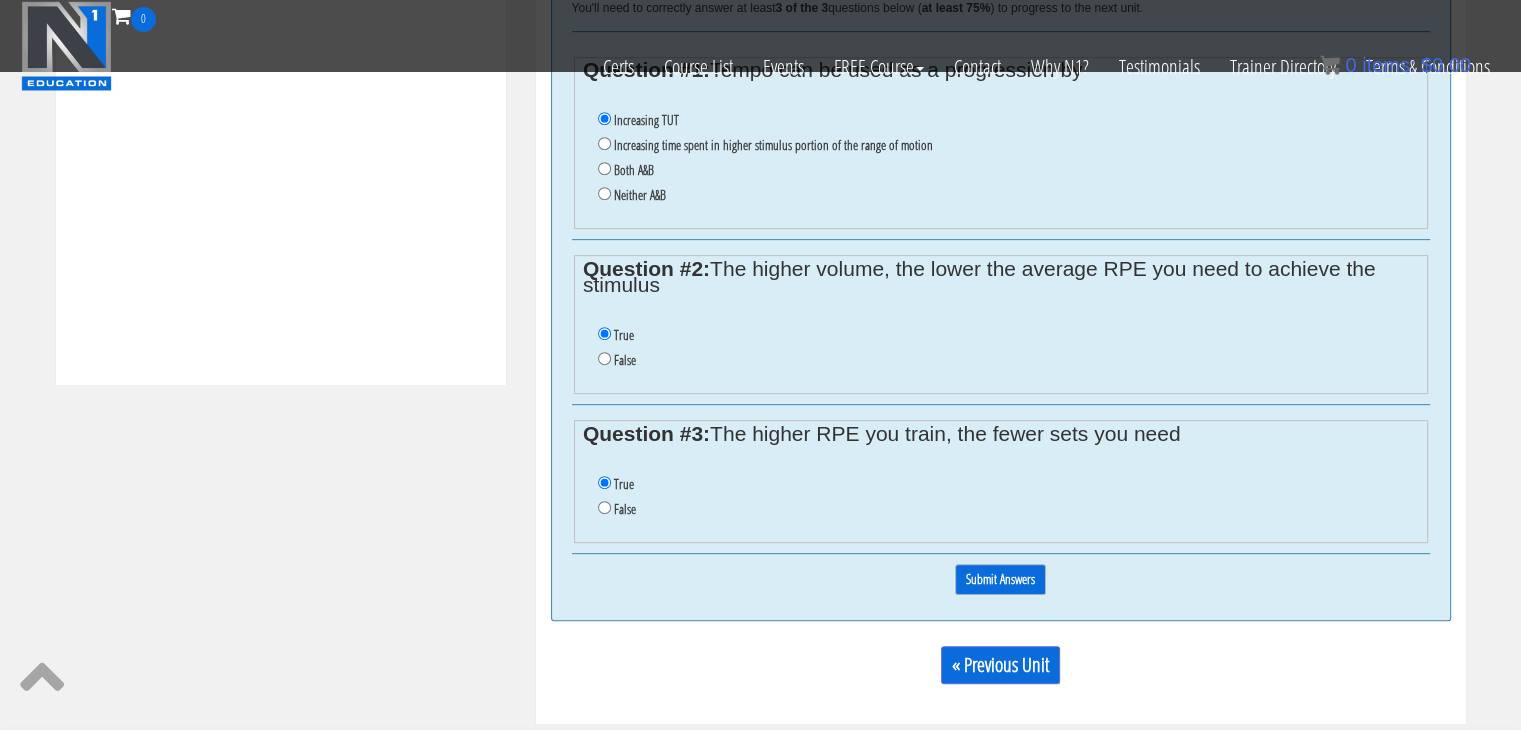 click on "Submit Answers" at bounding box center (1000, 579) 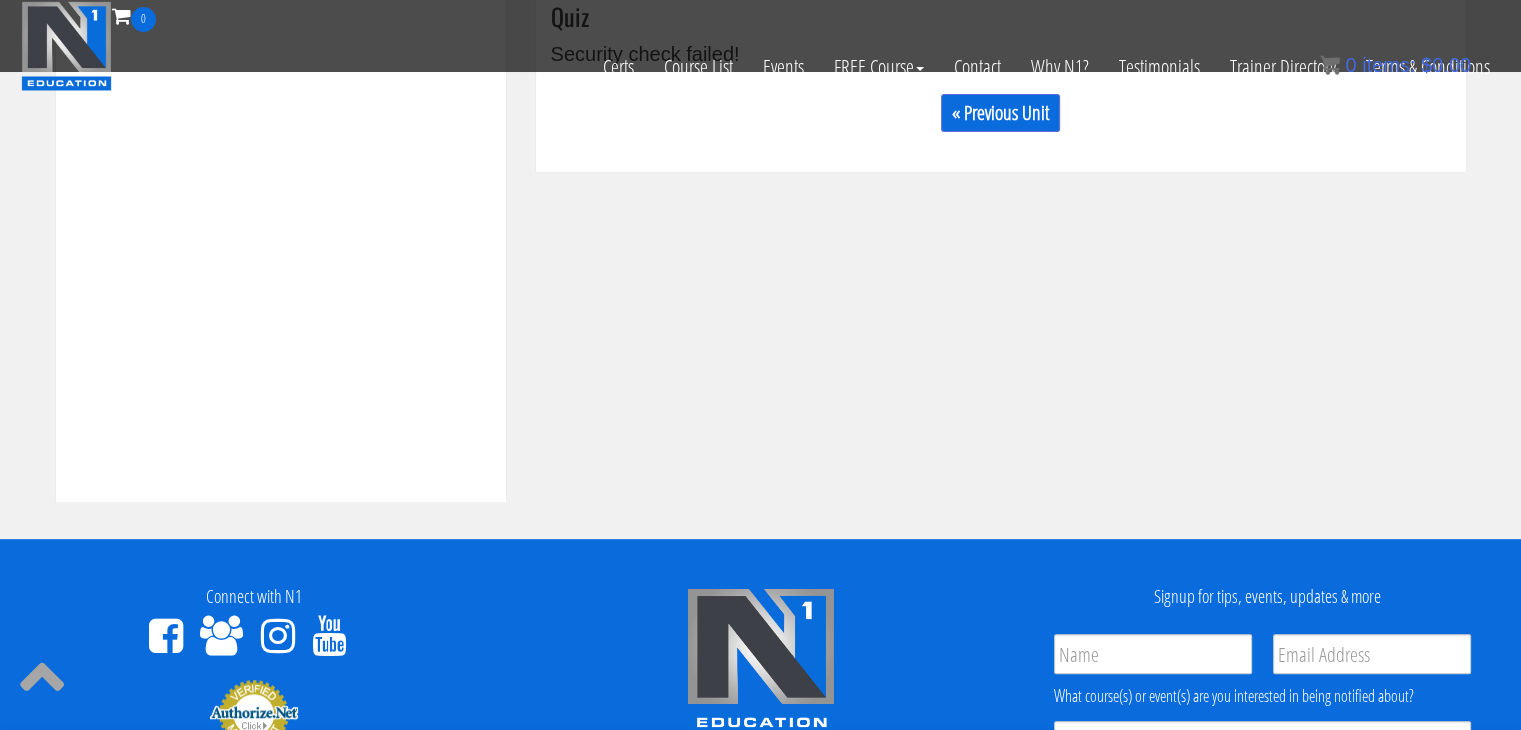 scroll, scrollTop: 701, scrollLeft: 0, axis: vertical 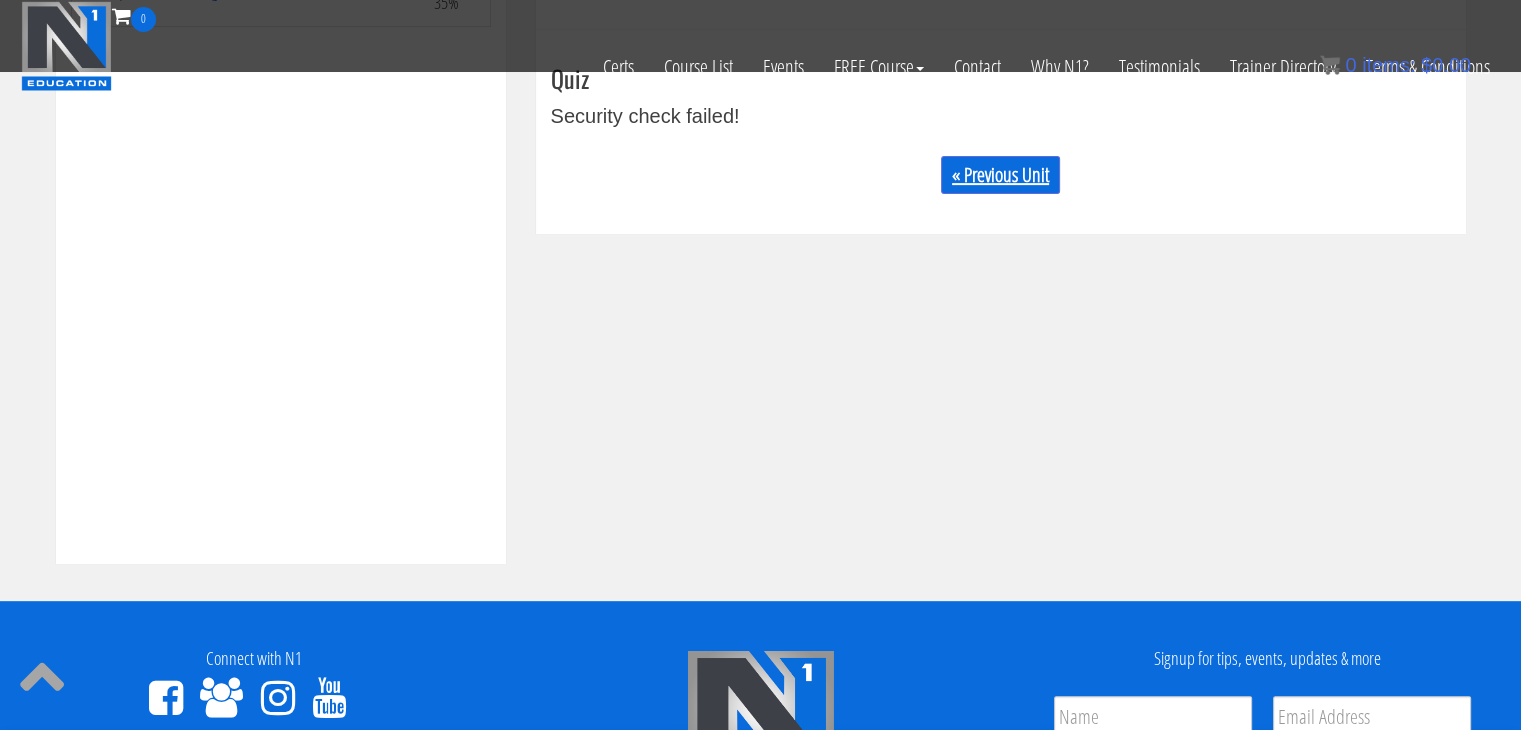 click on "« Previous Unit" at bounding box center (1000, 175) 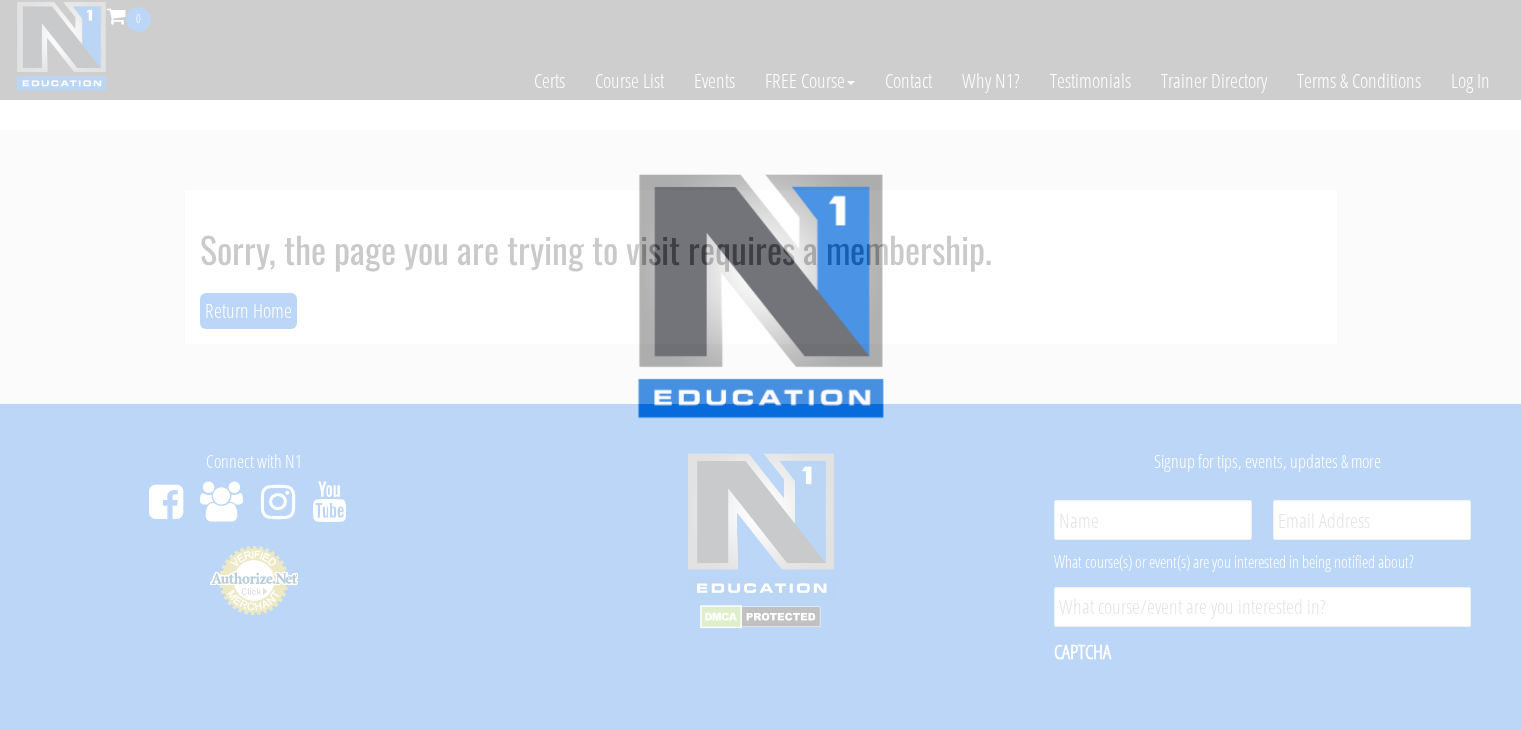 scroll, scrollTop: 0, scrollLeft: 0, axis: both 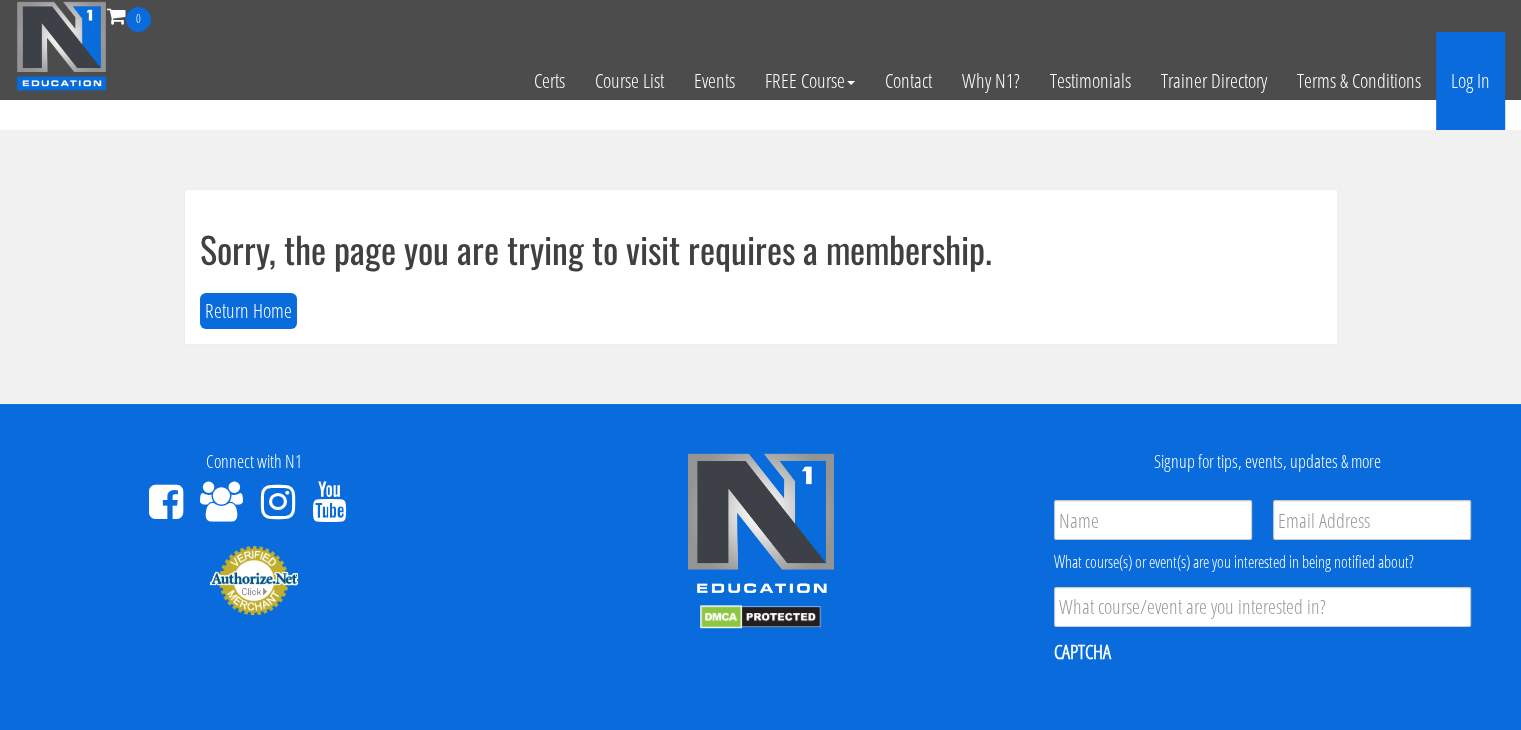 click on "Log In" at bounding box center (1470, 81) 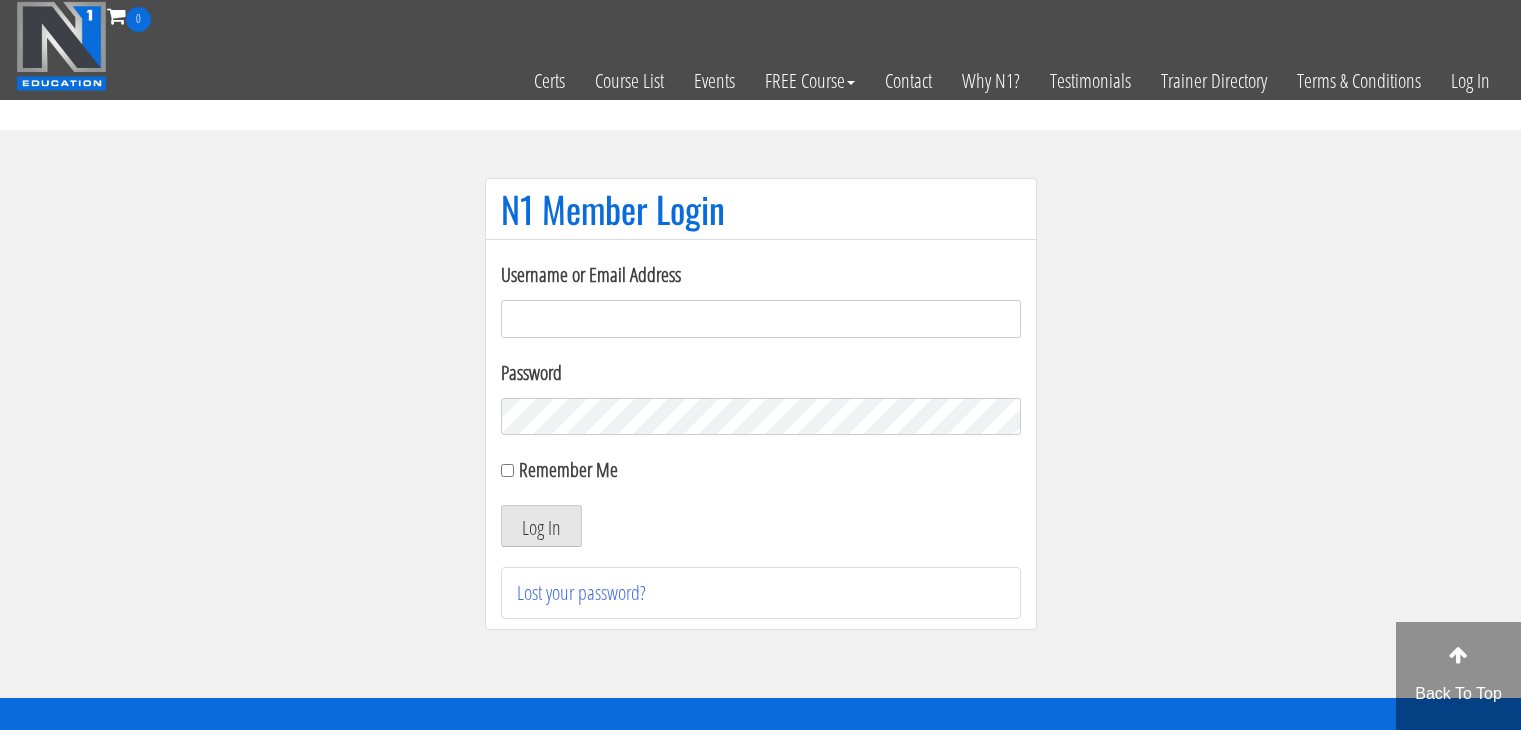 scroll, scrollTop: 0, scrollLeft: 0, axis: both 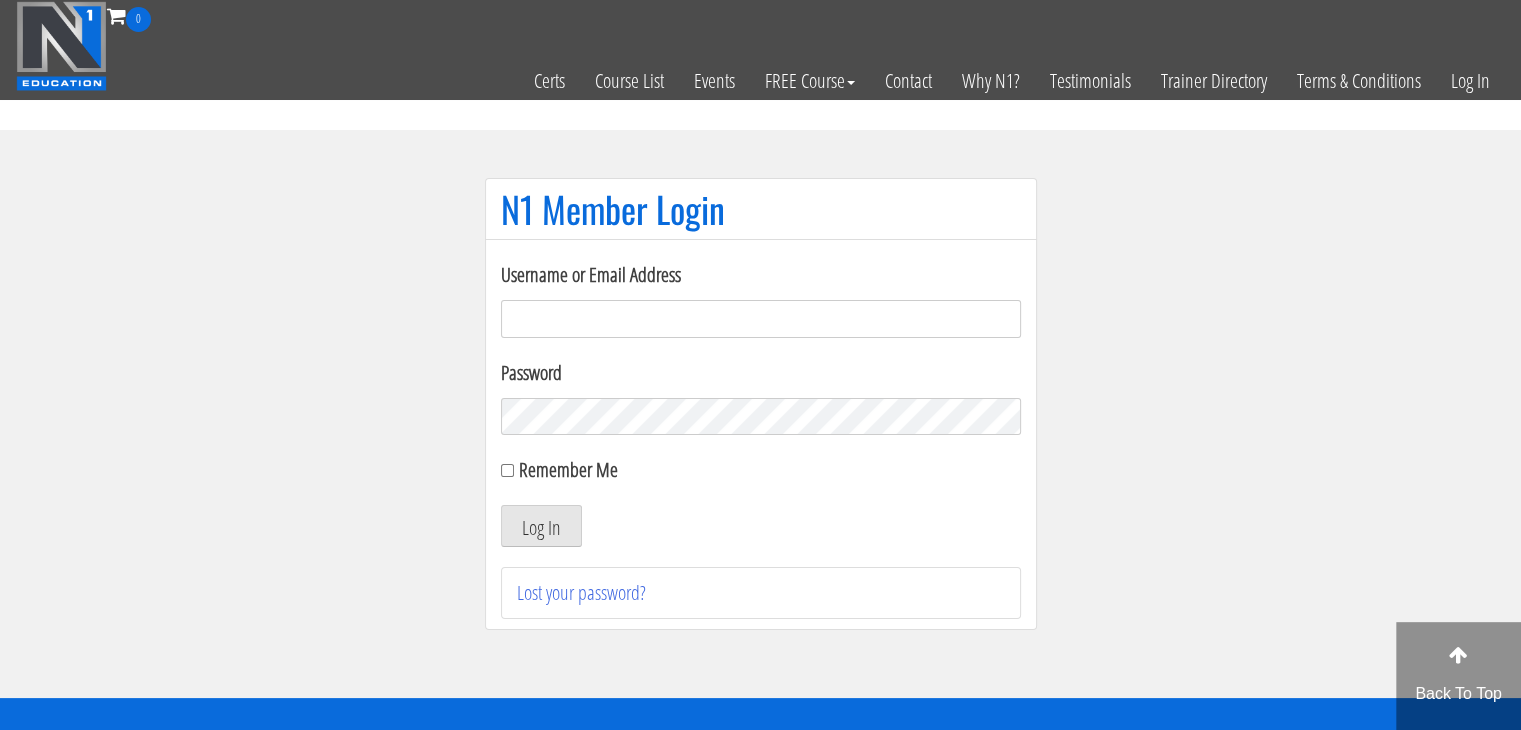click on "Username or Email Address" at bounding box center [761, 319] 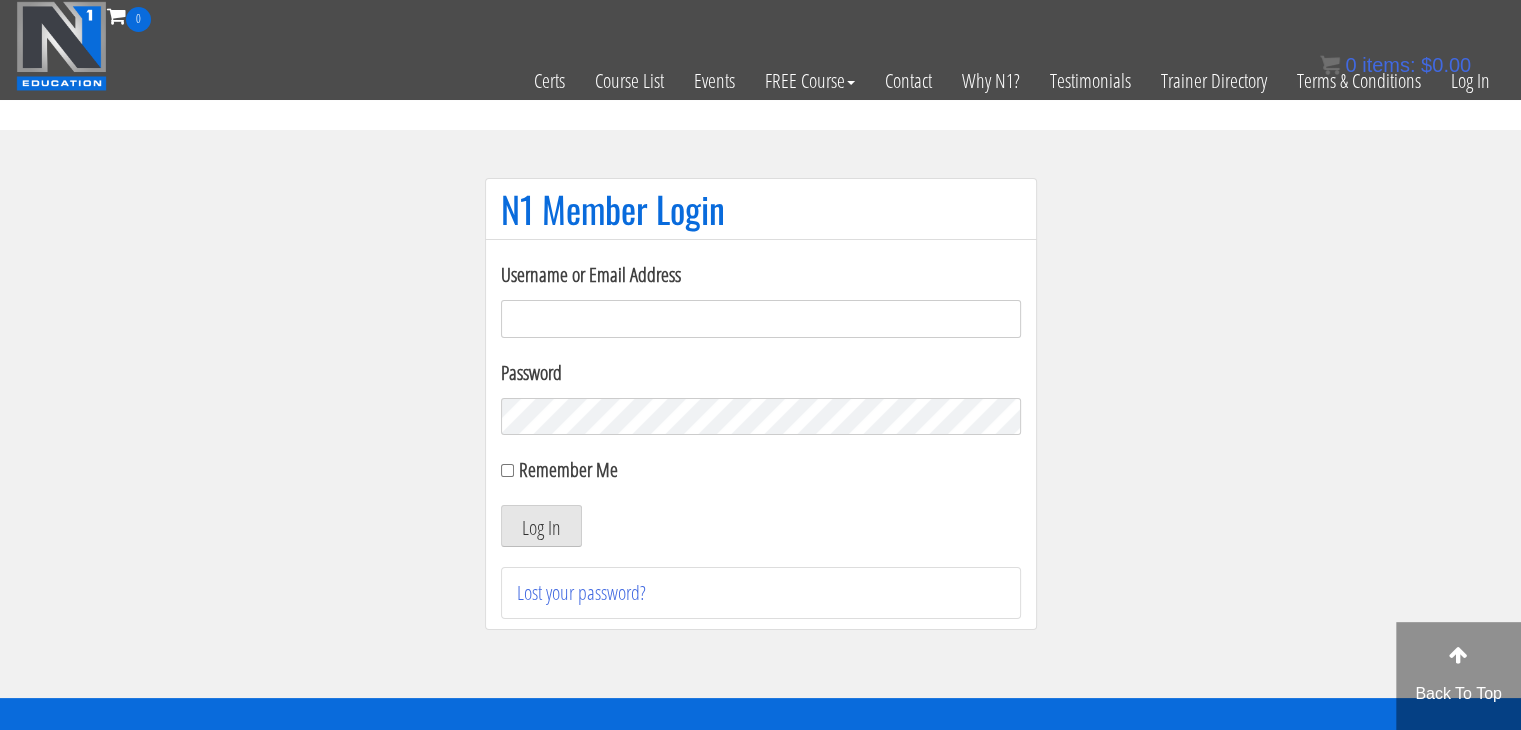 type on "[PERSON_NAME][EMAIL_ADDRESS][DOMAIN_NAME]" 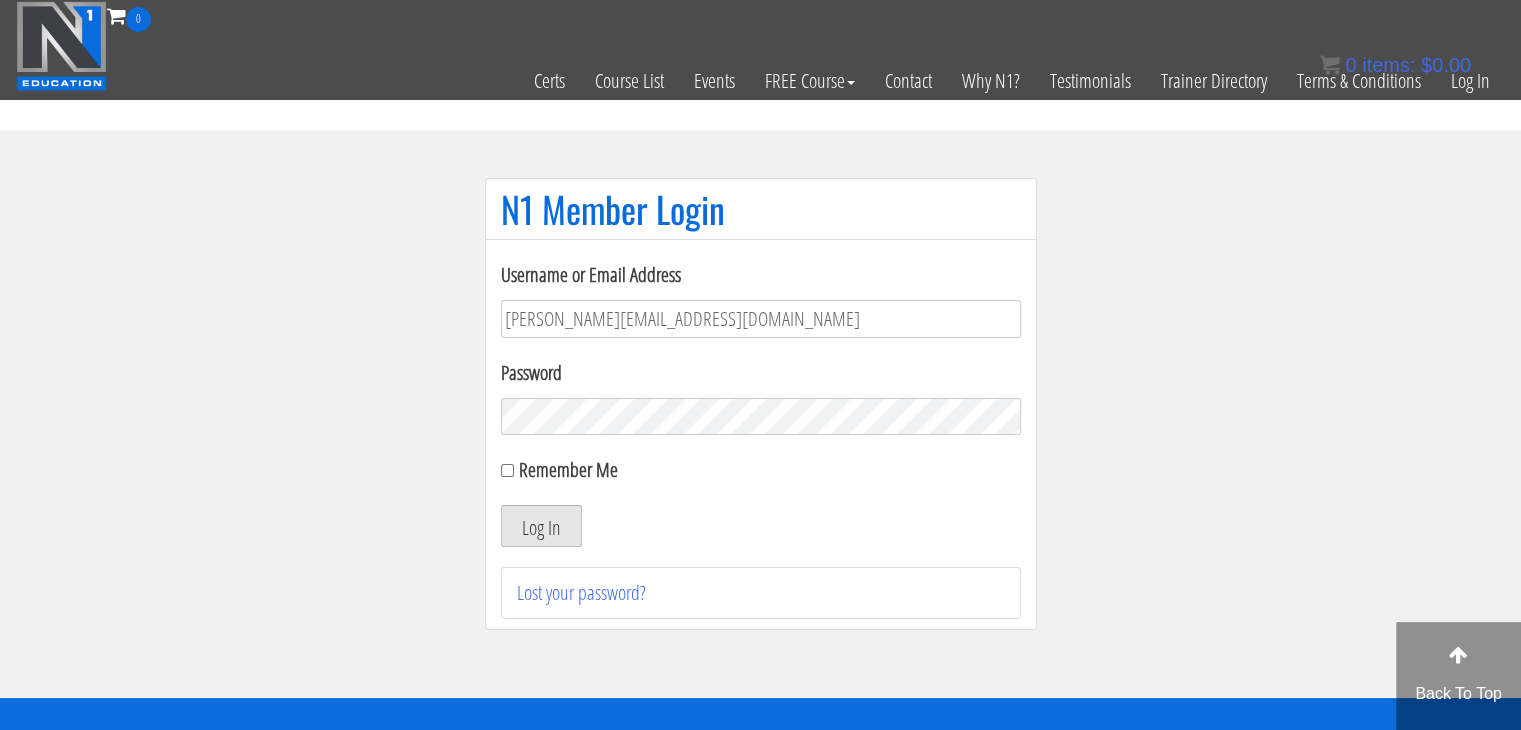 click on "Log In" at bounding box center [541, 526] 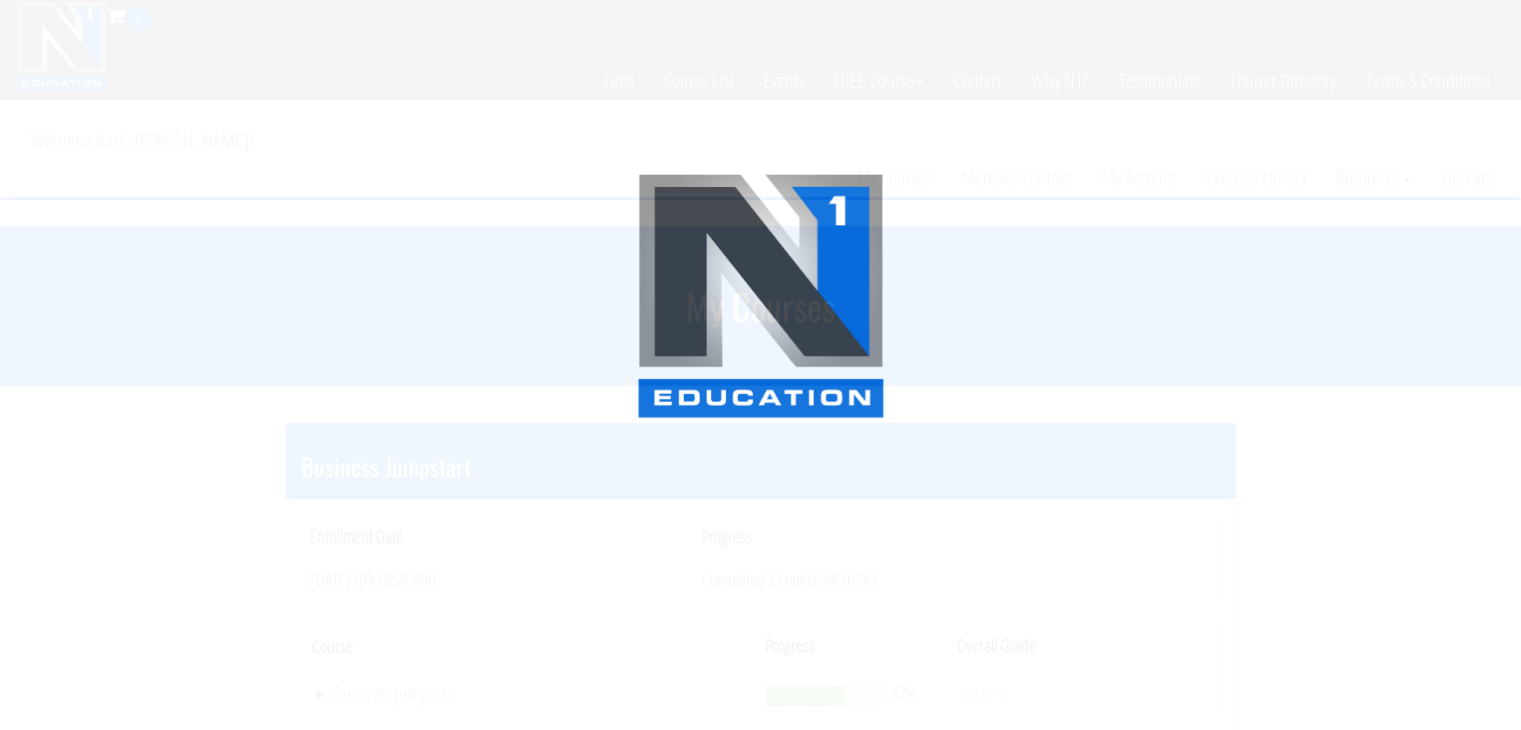 scroll, scrollTop: 0, scrollLeft: 0, axis: both 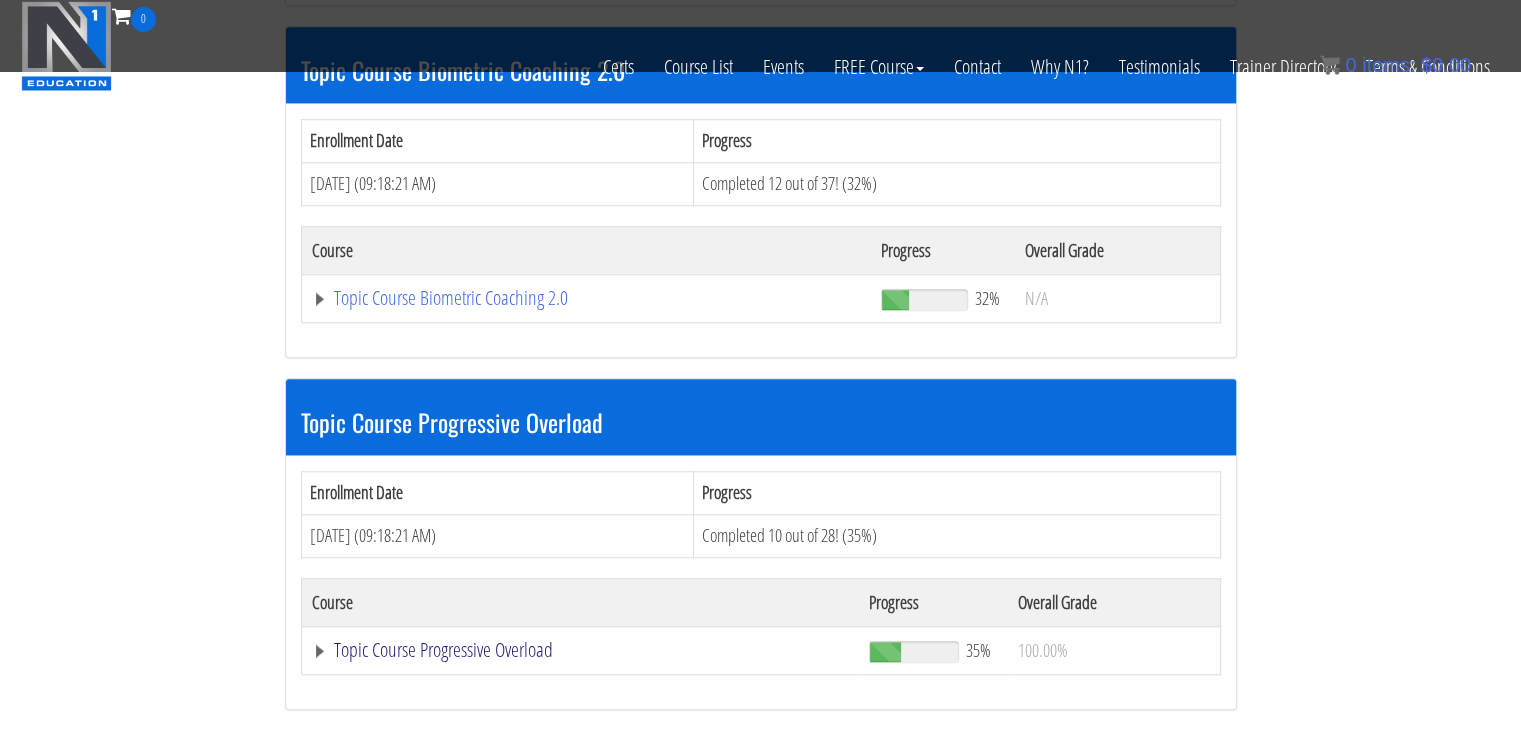 click on "Topic Course Progressive Overload" at bounding box center [529, -1192] 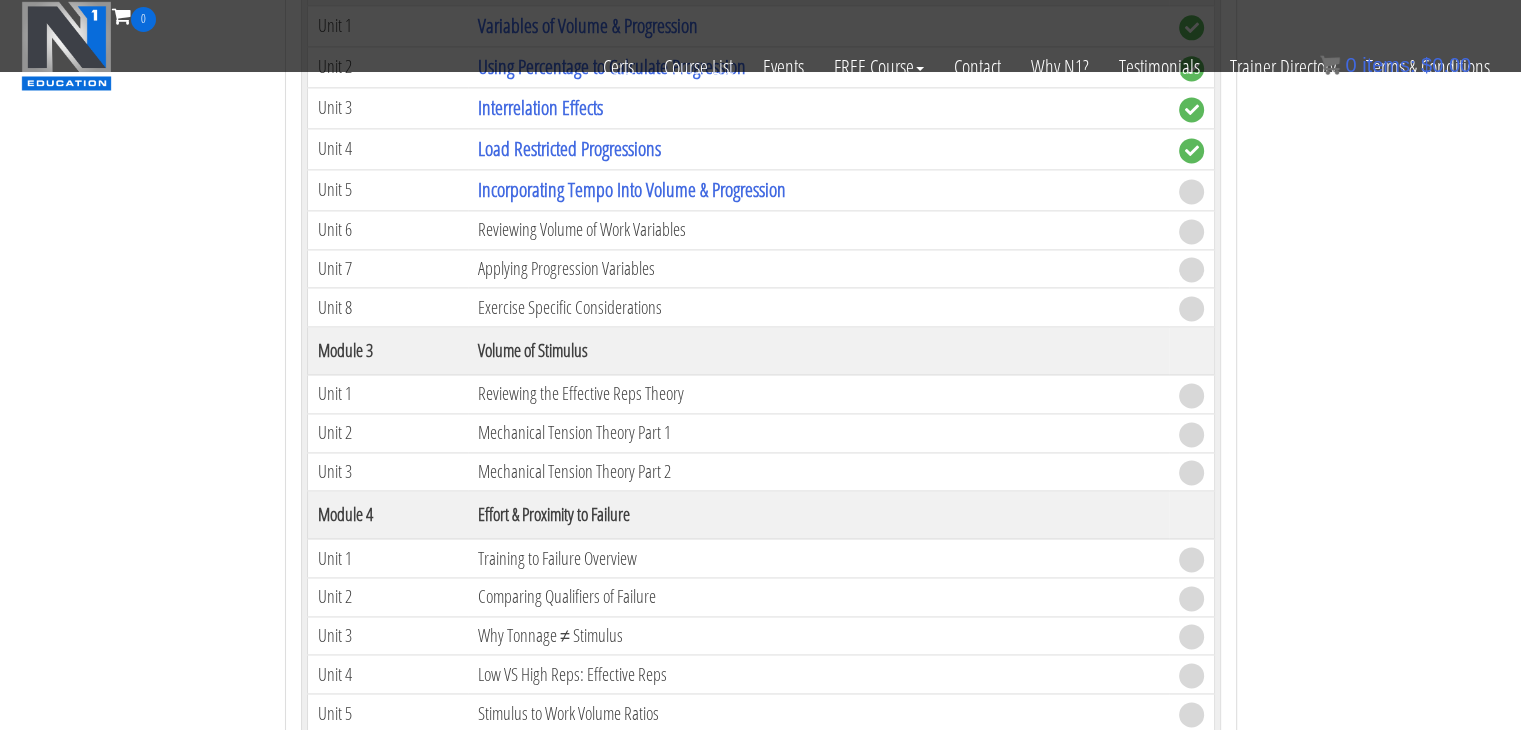 scroll, scrollTop: 2782, scrollLeft: 0, axis: vertical 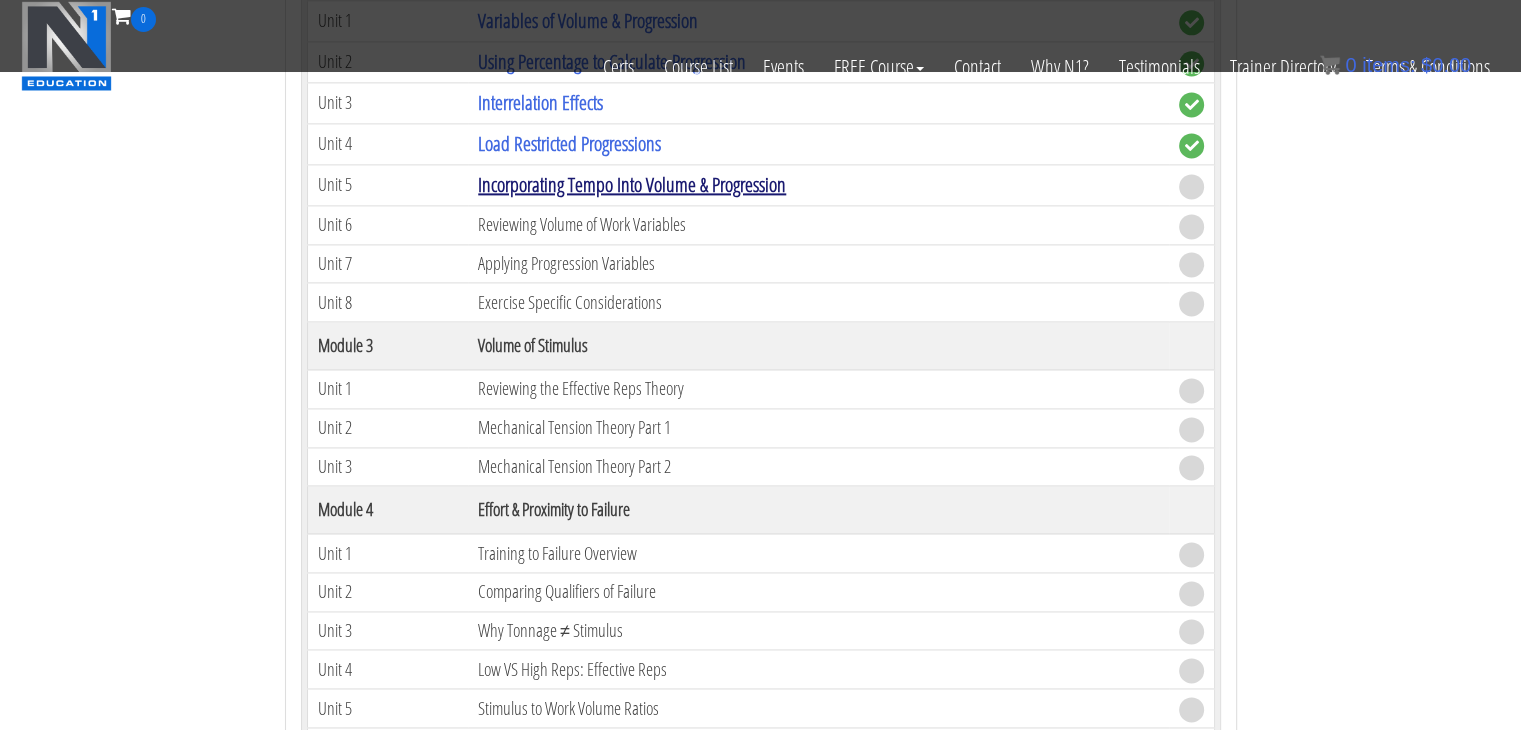 click on "Incorporating Tempo Into Volume & Progression" at bounding box center (632, 184) 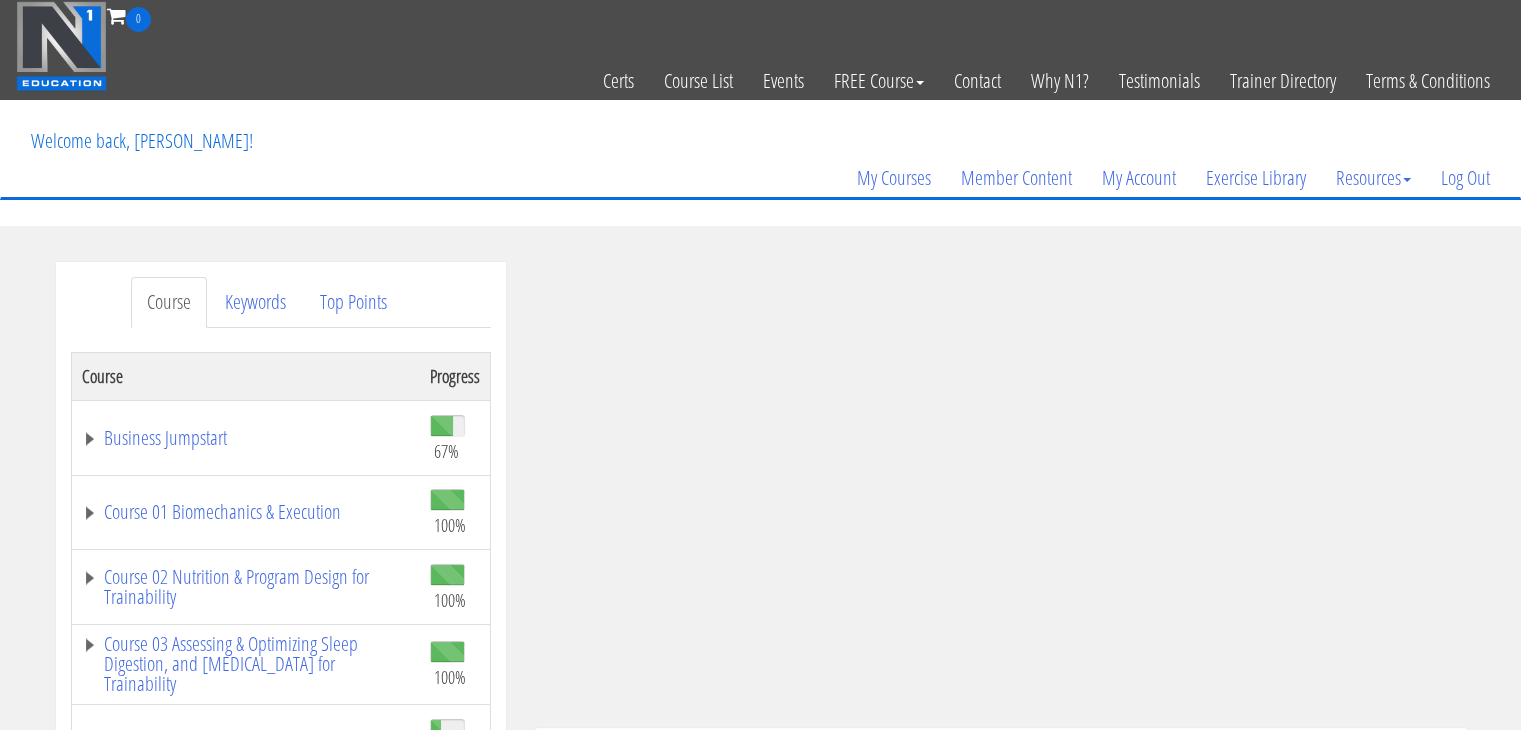 scroll, scrollTop: 0, scrollLeft: 0, axis: both 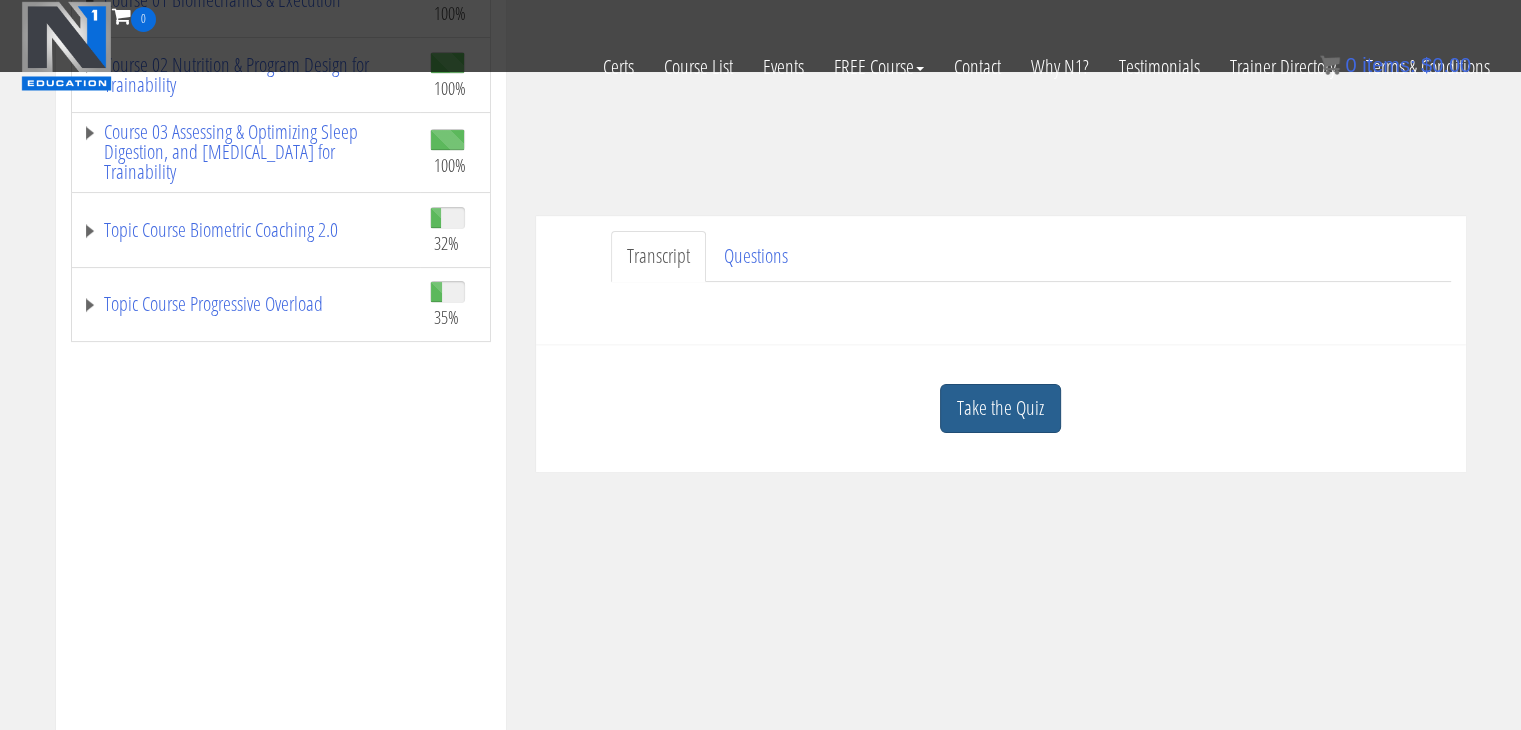 click on "Take the Quiz" at bounding box center [1000, 408] 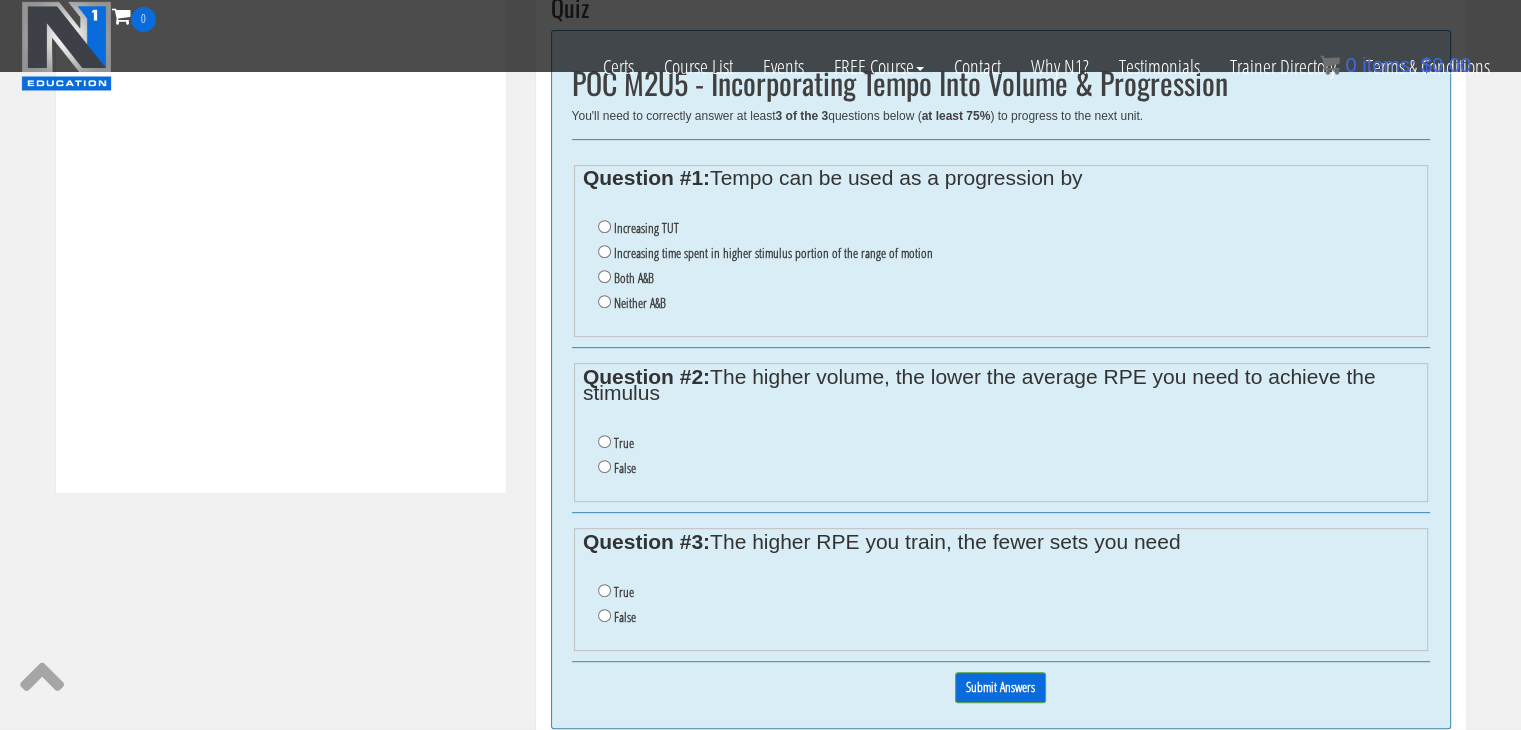 scroll, scrollTop: 769, scrollLeft: 0, axis: vertical 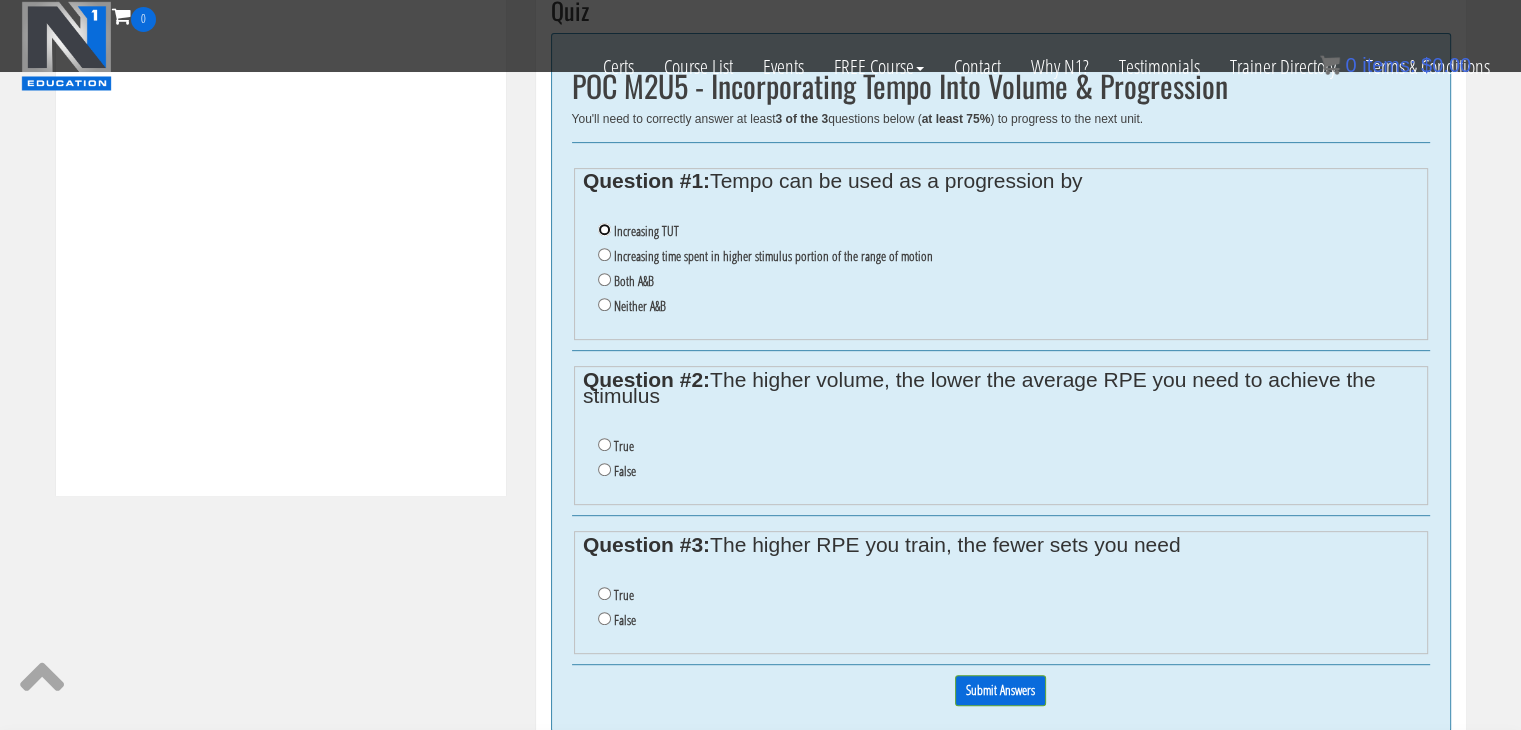 click on "Increasing TUT" at bounding box center [604, 229] 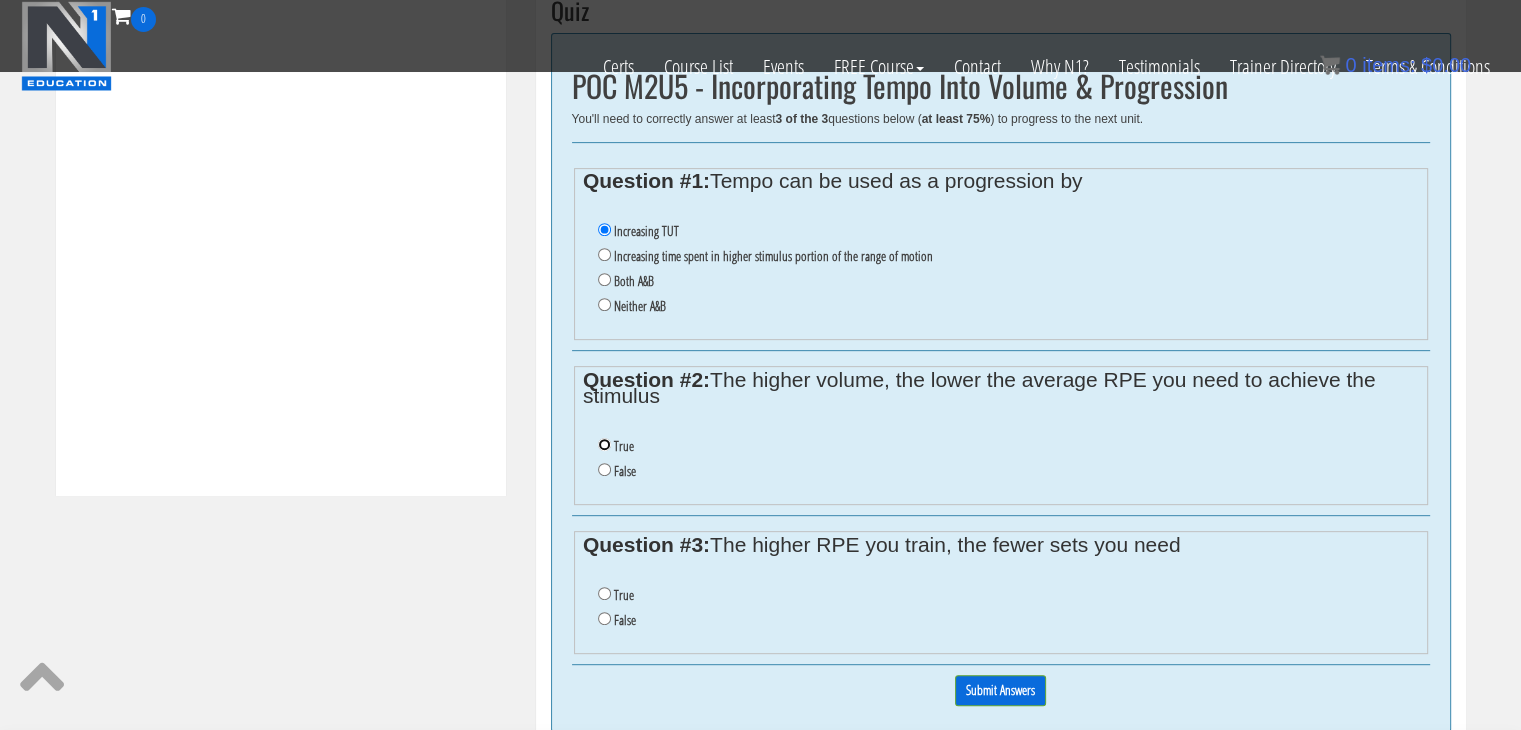 click on "True" at bounding box center [604, 444] 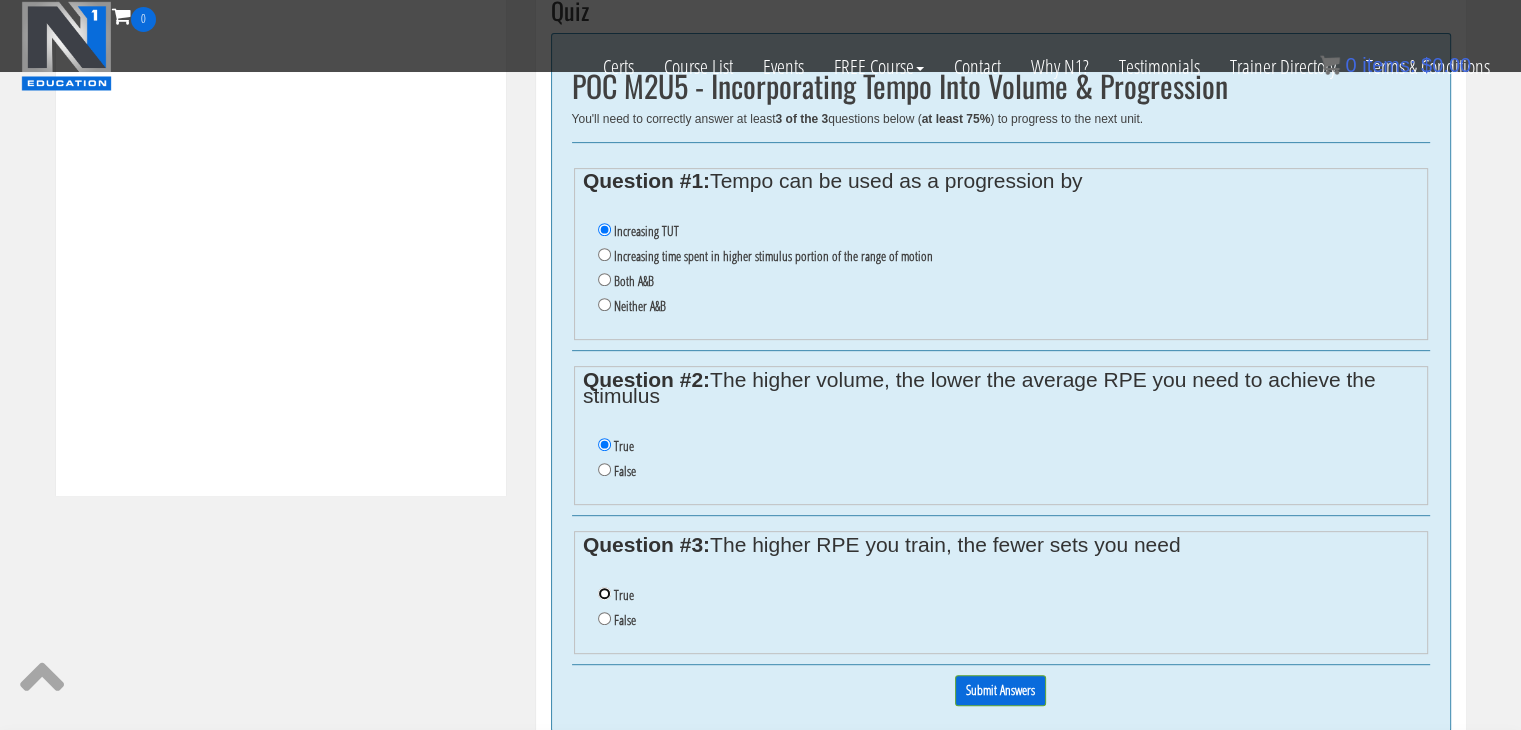 click on "True" at bounding box center (604, 593) 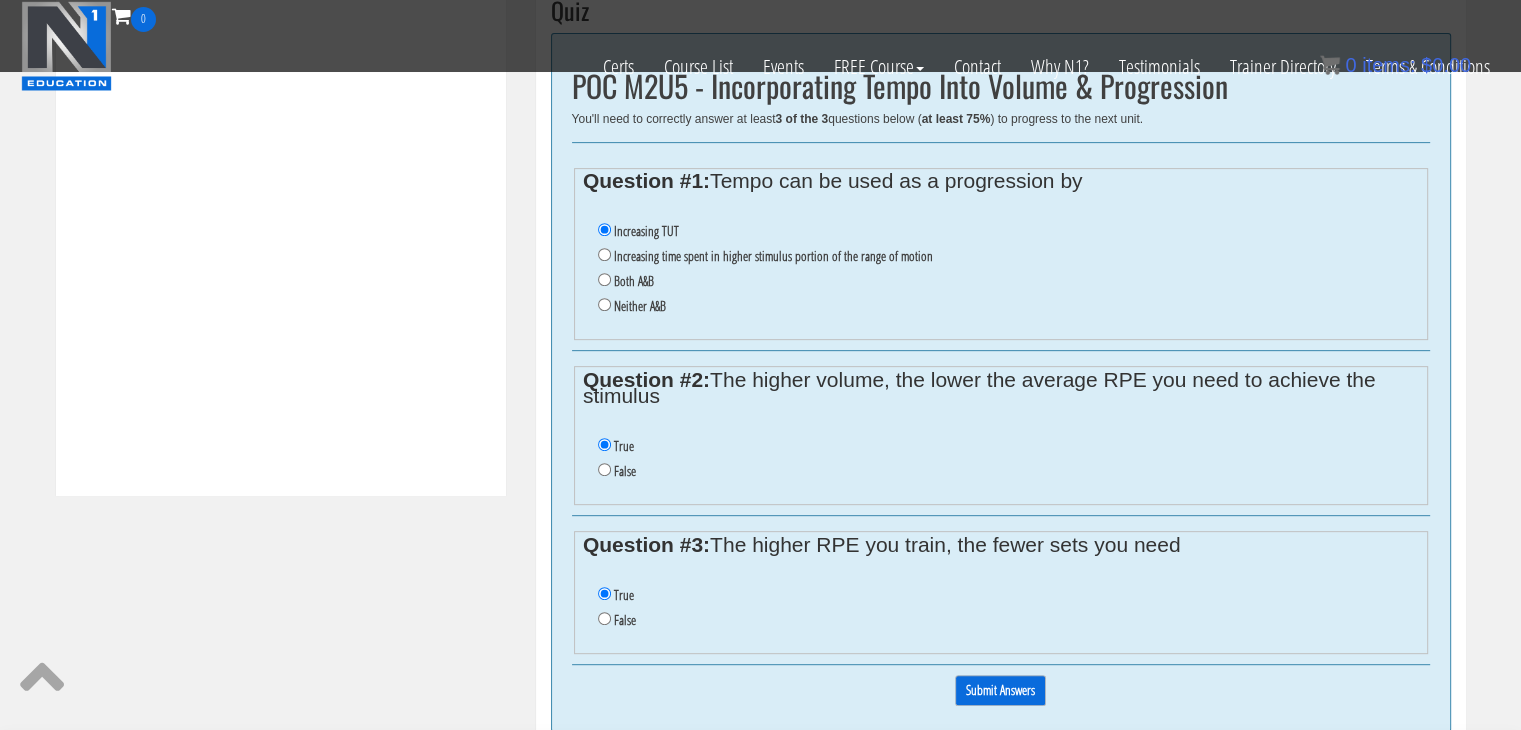 click on "Submit Answers" at bounding box center [1000, 690] 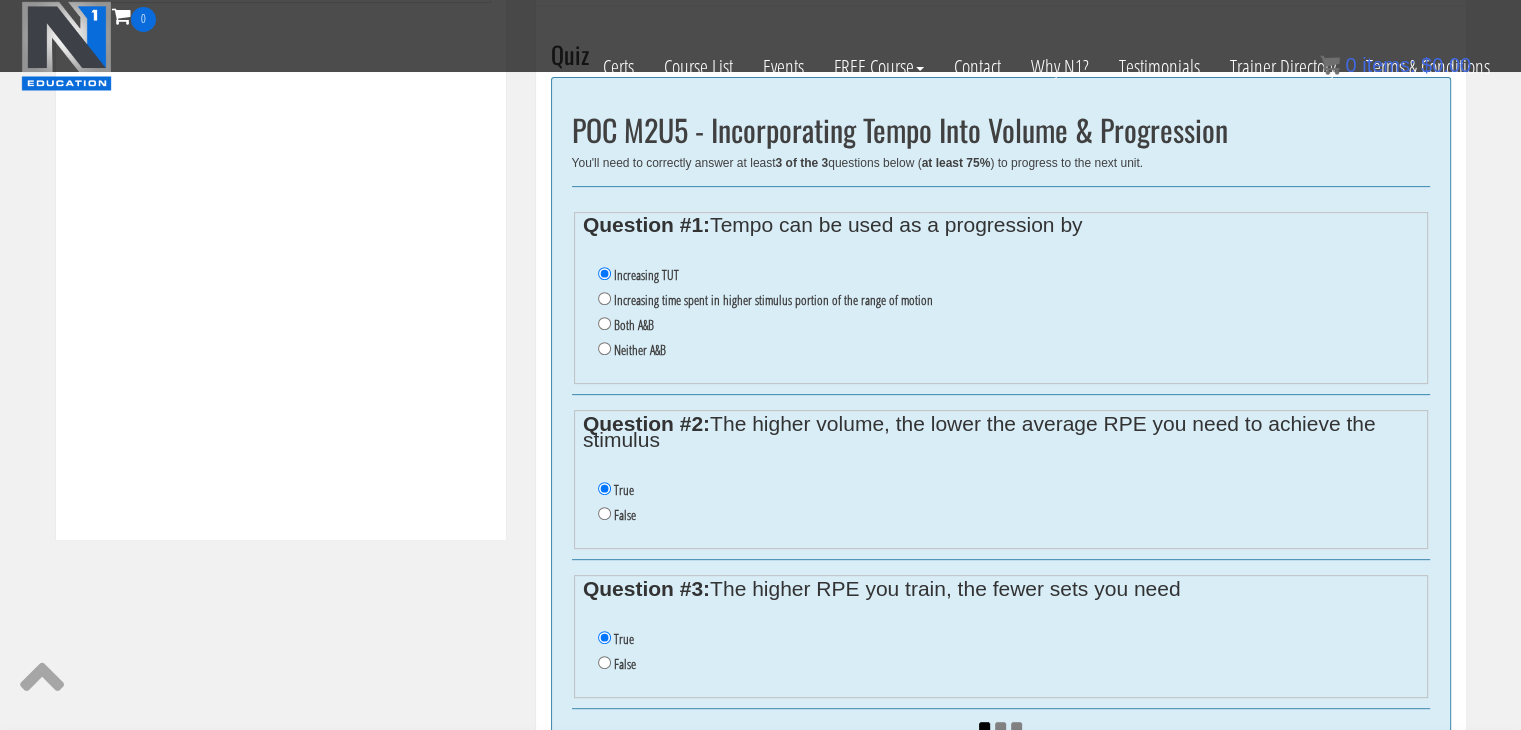scroll, scrollTop: 701, scrollLeft: 0, axis: vertical 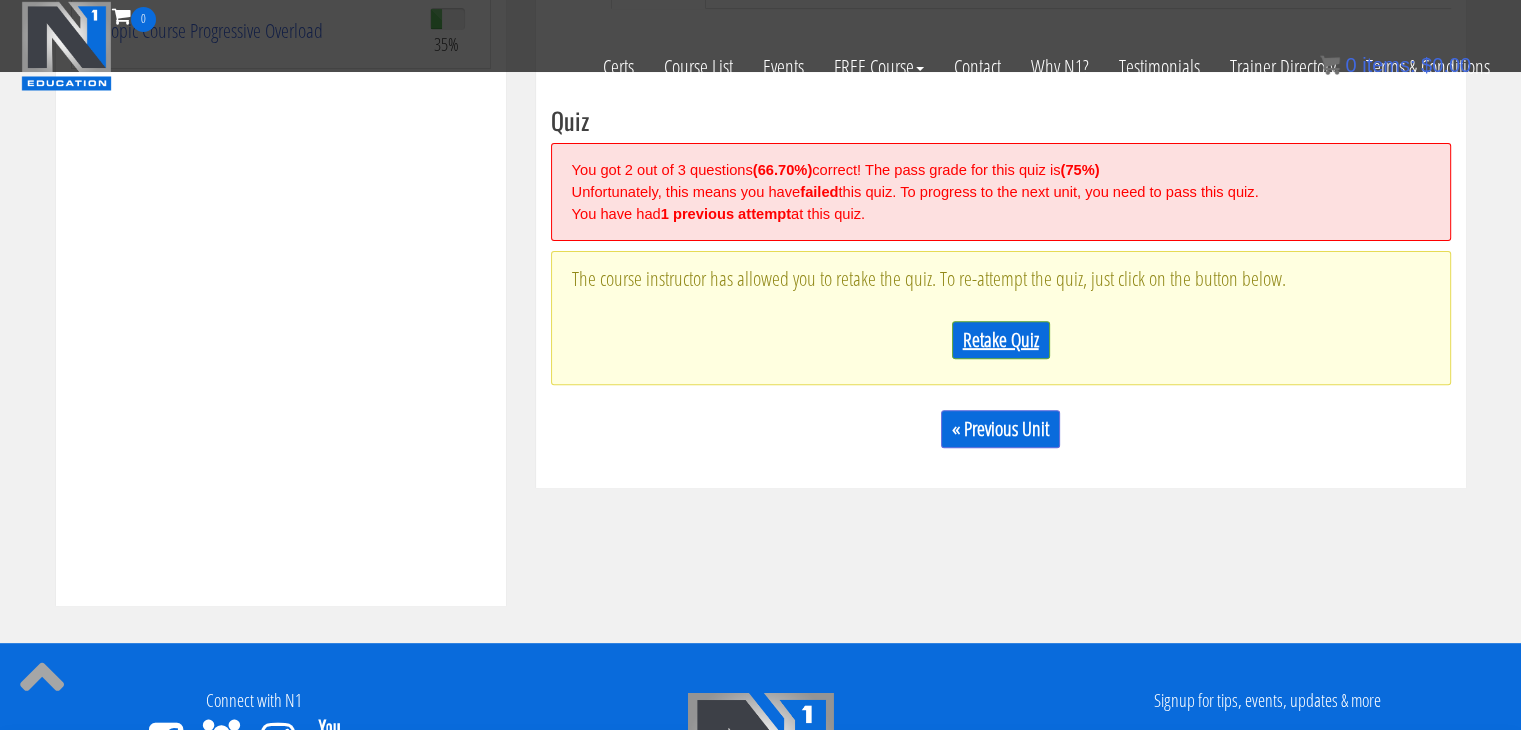 click on "Retake Quiz" at bounding box center [1001, 340] 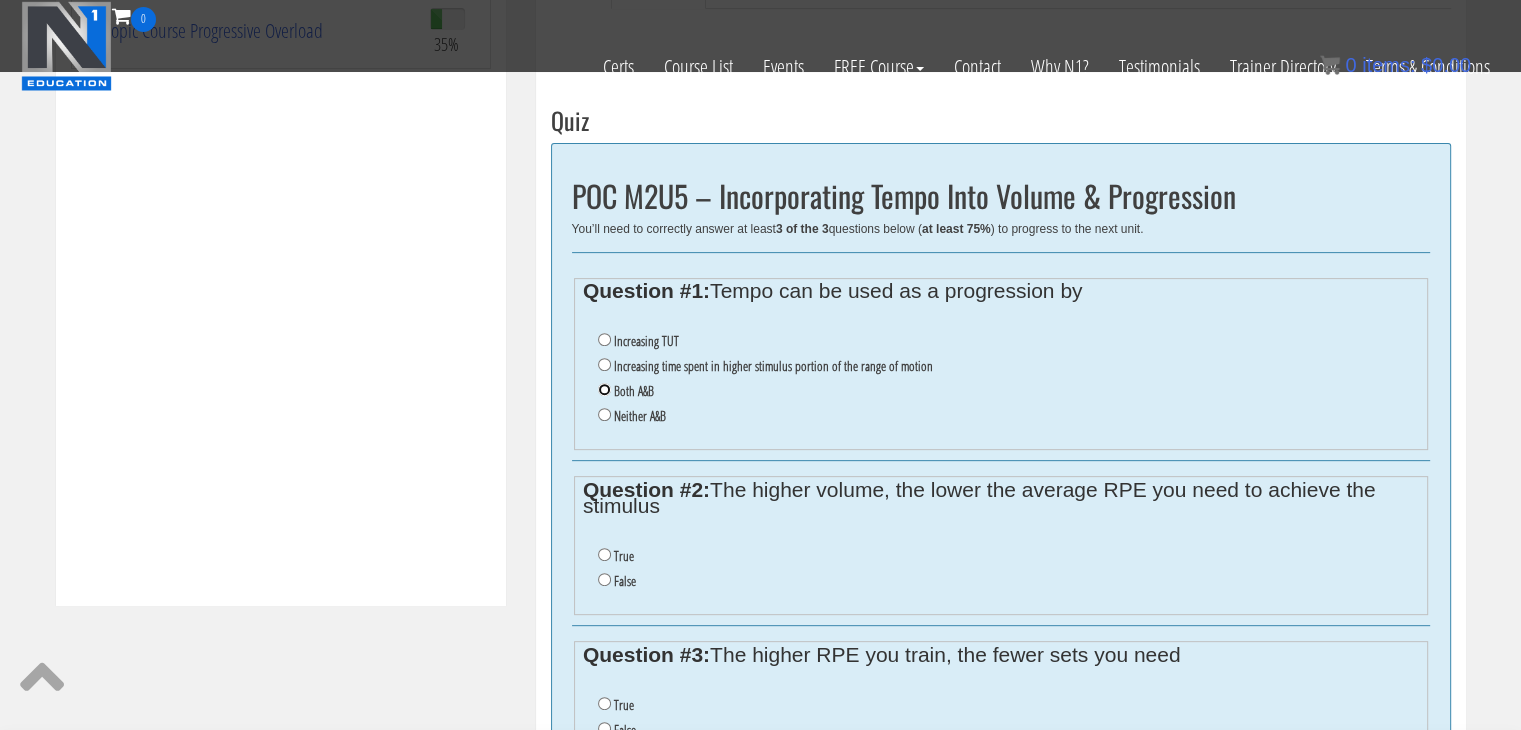 click on "Both A&B" at bounding box center [604, 389] 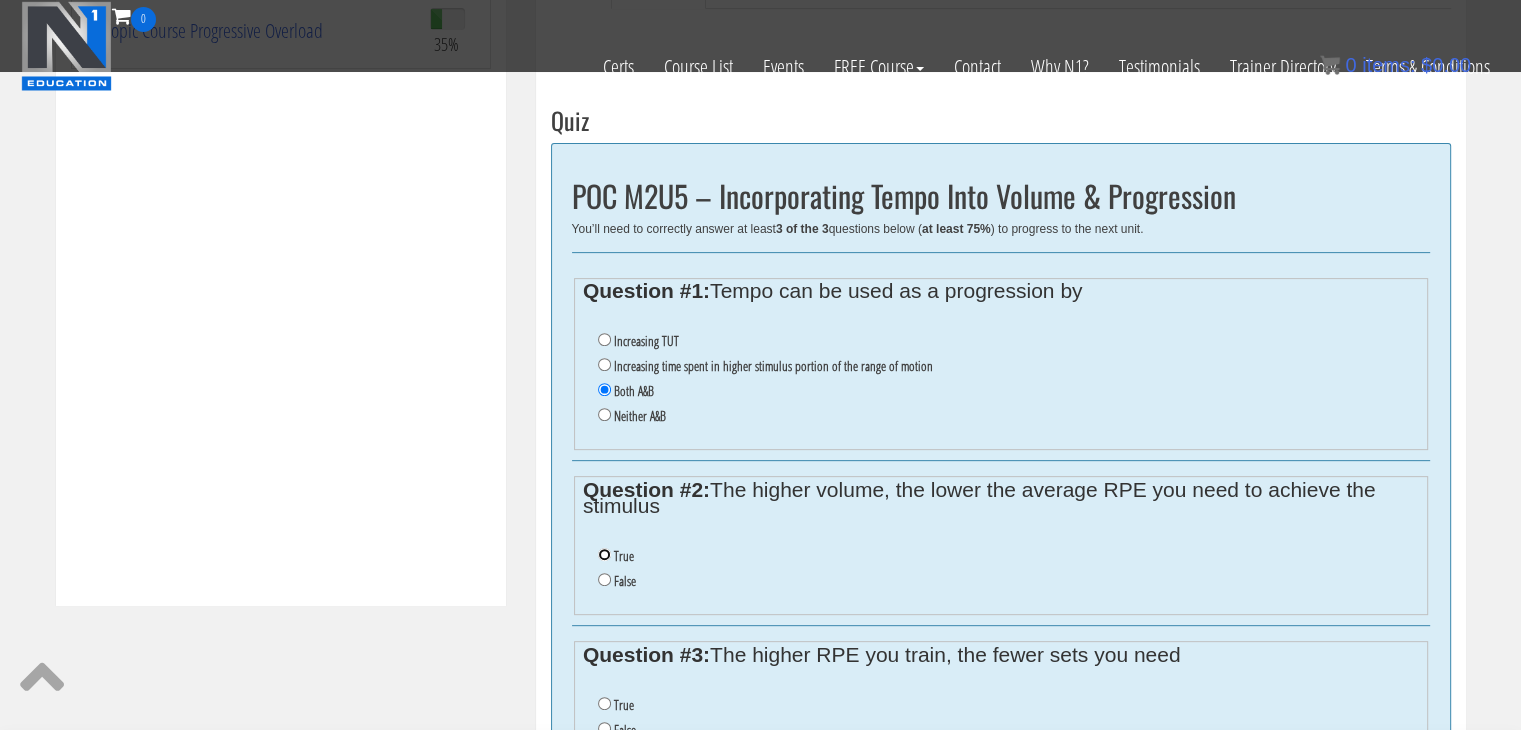 click on "True" at bounding box center [604, 554] 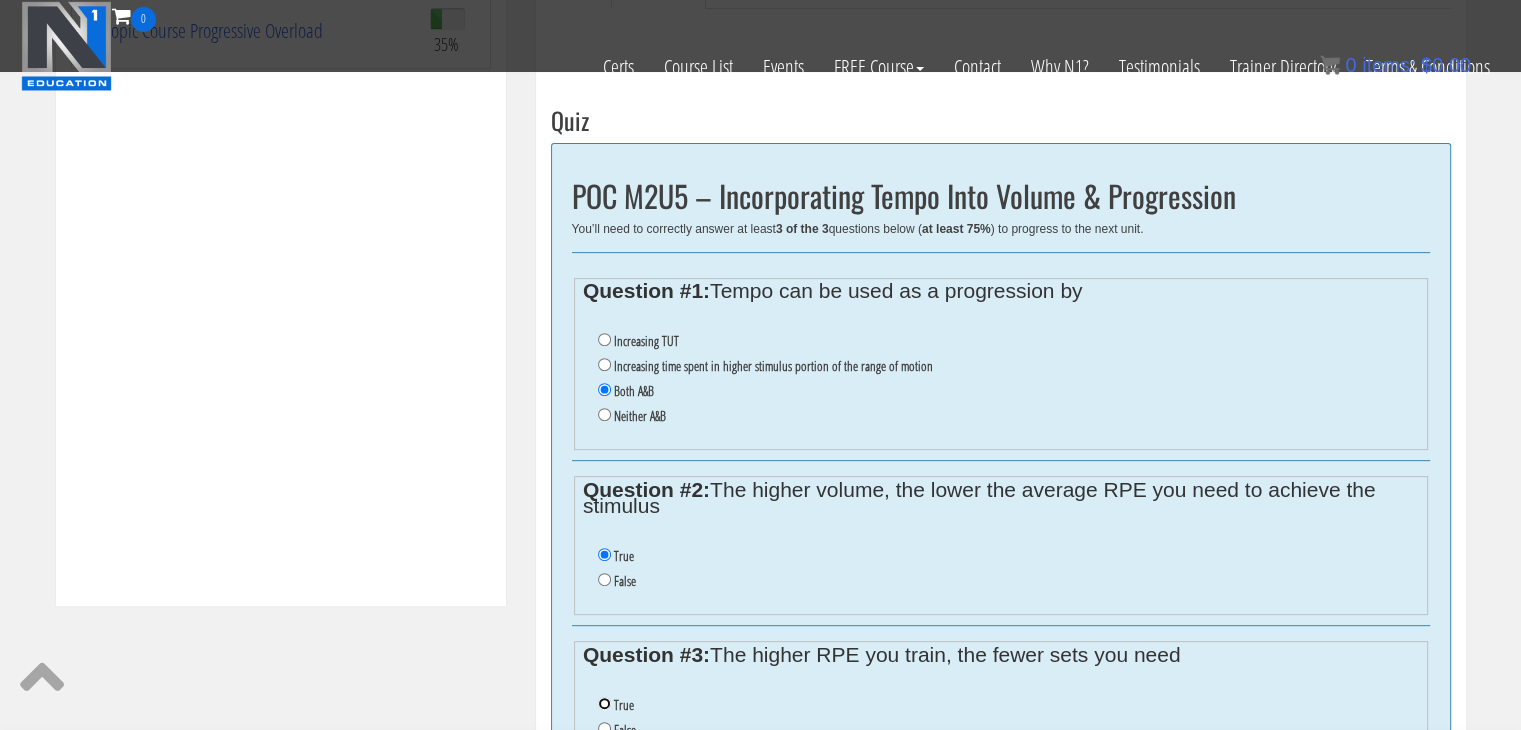 click on "True" at bounding box center [604, 703] 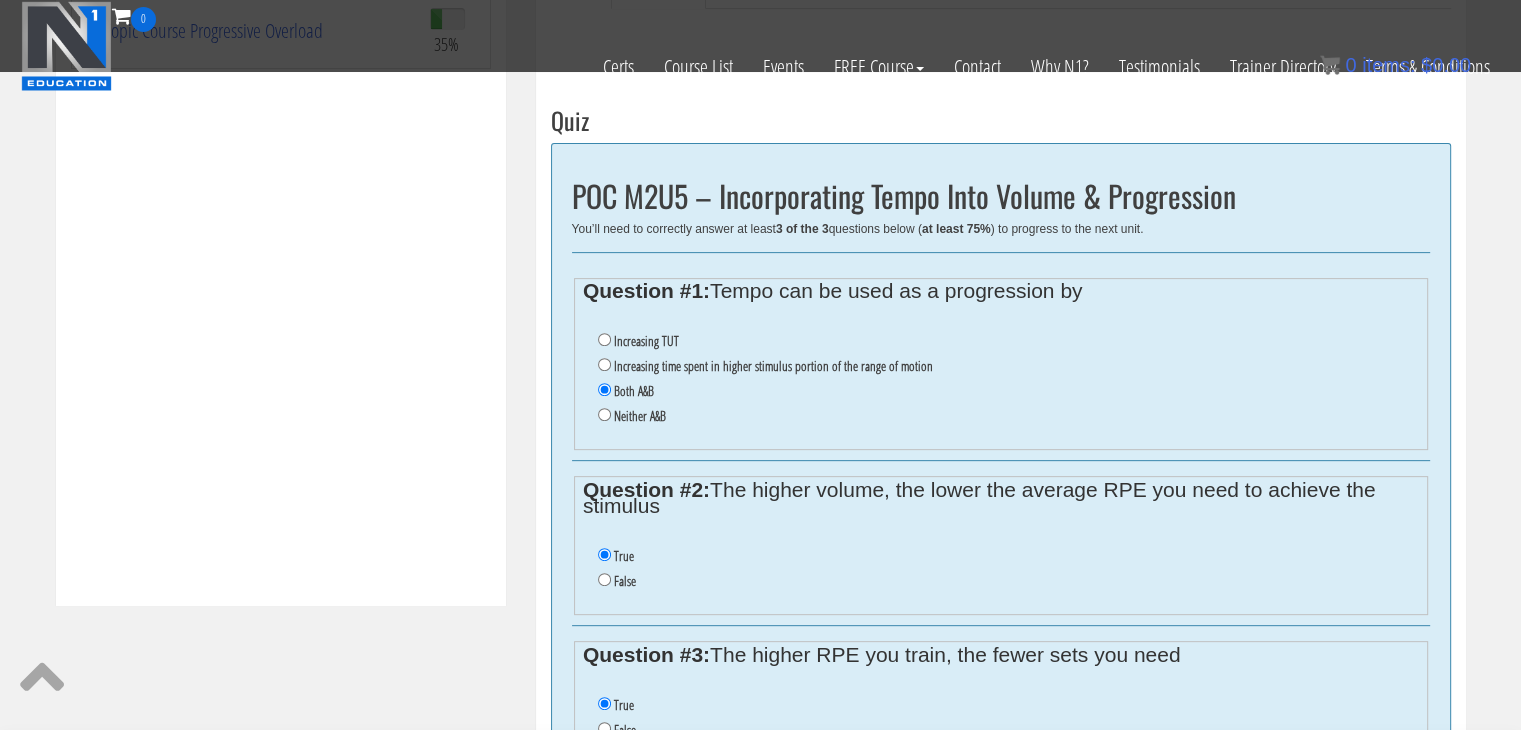 click on "Course
Keywords
Top Points
Course Progress Business Jumpstart
67%
Module 1
Business Planning
Unit 1
Intro
Unit 2
Your Starting Point
Unit 3
Identifying Your Customers
Unit 4
Visualize & Outline
Unit 5
Competitors & Allies
Module 2
Value & Pricing
Unit 1
Pricing Theory & Psychology
Unit 2
Revenue Types" at bounding box center (760, 253) 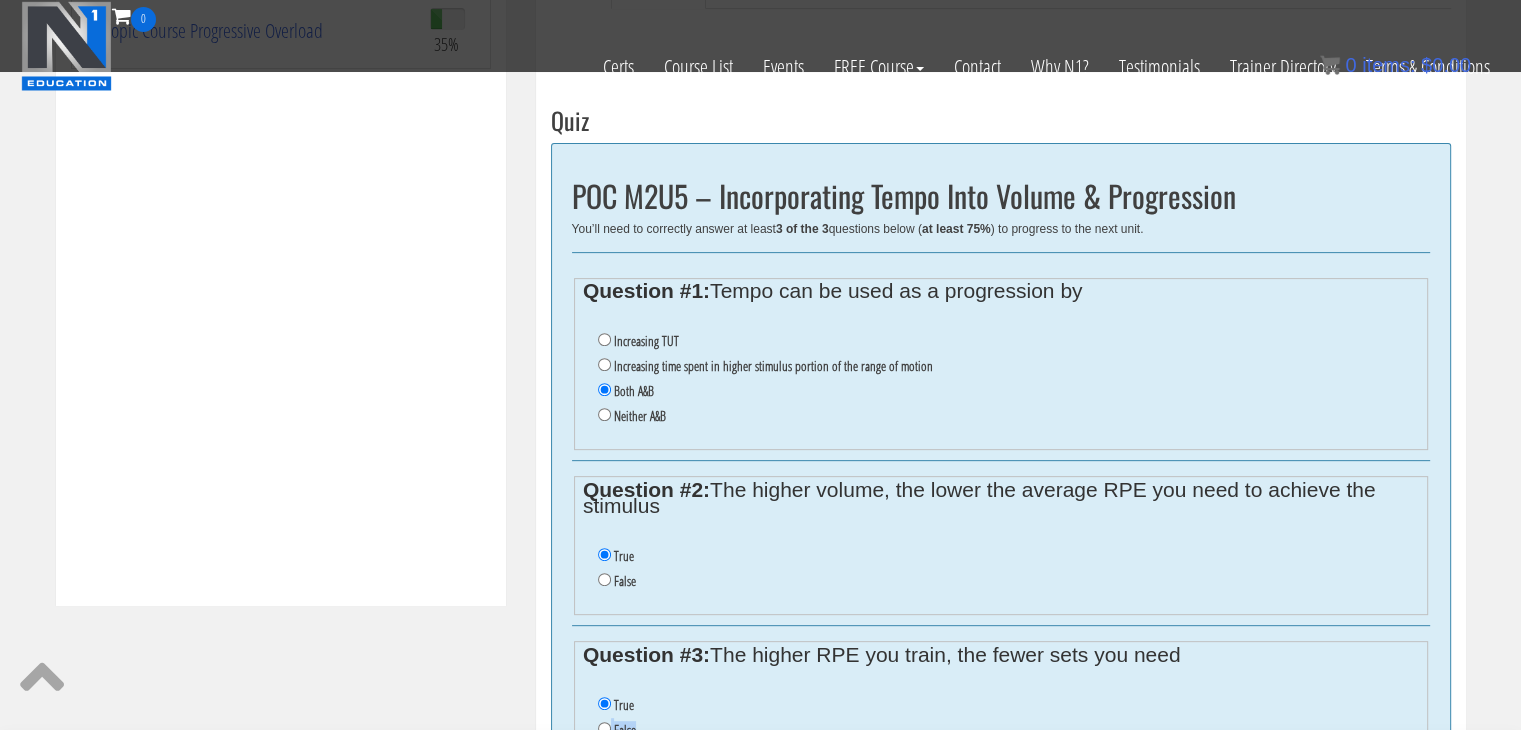 click on "Course
Keywords
Top Points
Course Progress Business Jumpstart
67%
Module 1
Business Planning
Unit 1
Intro
Unit 2
Your Starting Point
Unit 3
Identifying Your Customers
Unit 4
Visualize & Outline
Unit 5
Competitors & Allies
Module 2
Value & Pricing
Unit 1
Pricing Theory & Psychology
Unit 2
Revenue Types" at bounding box center (760, 253) 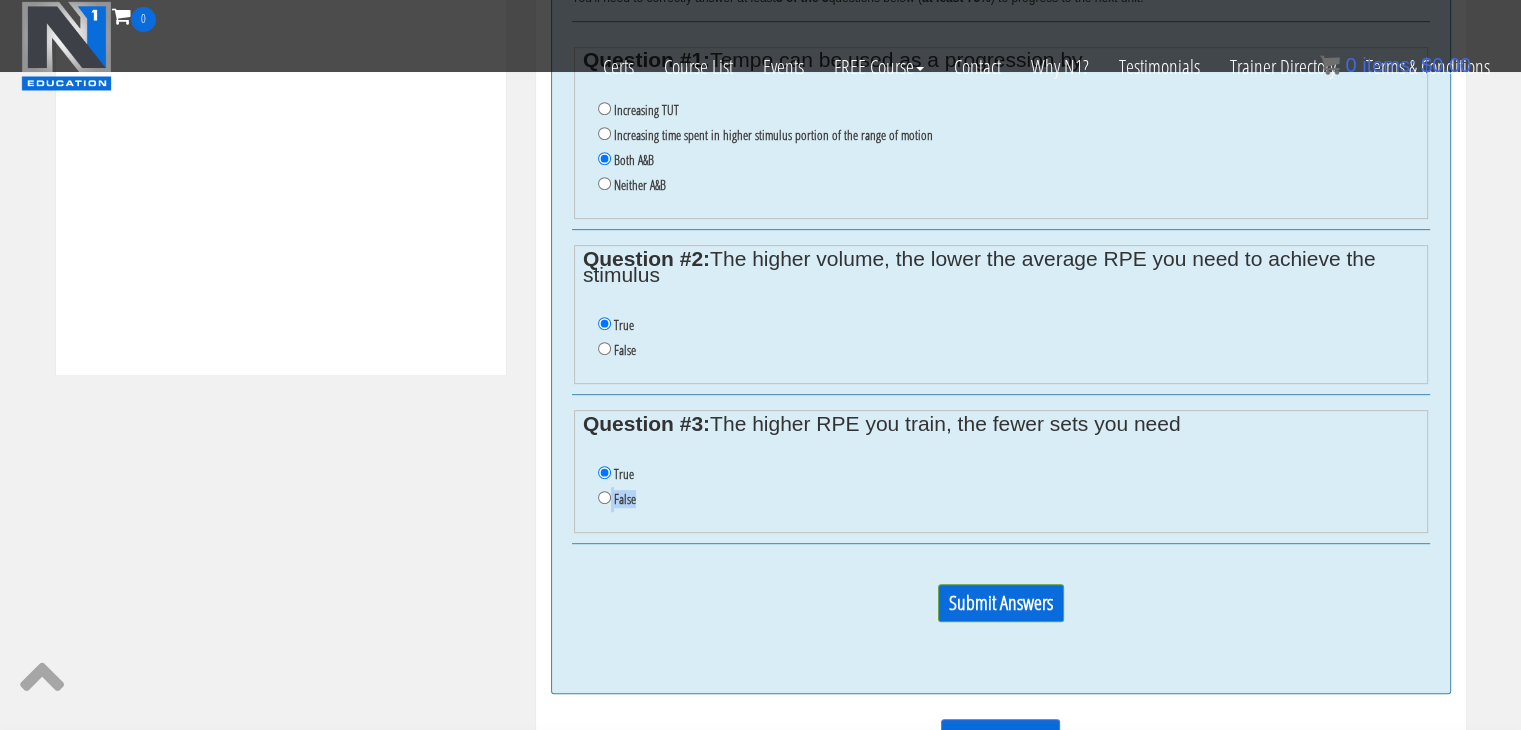 scroll, scrollTop: 939, scrollLeft: 0, axis: vertical 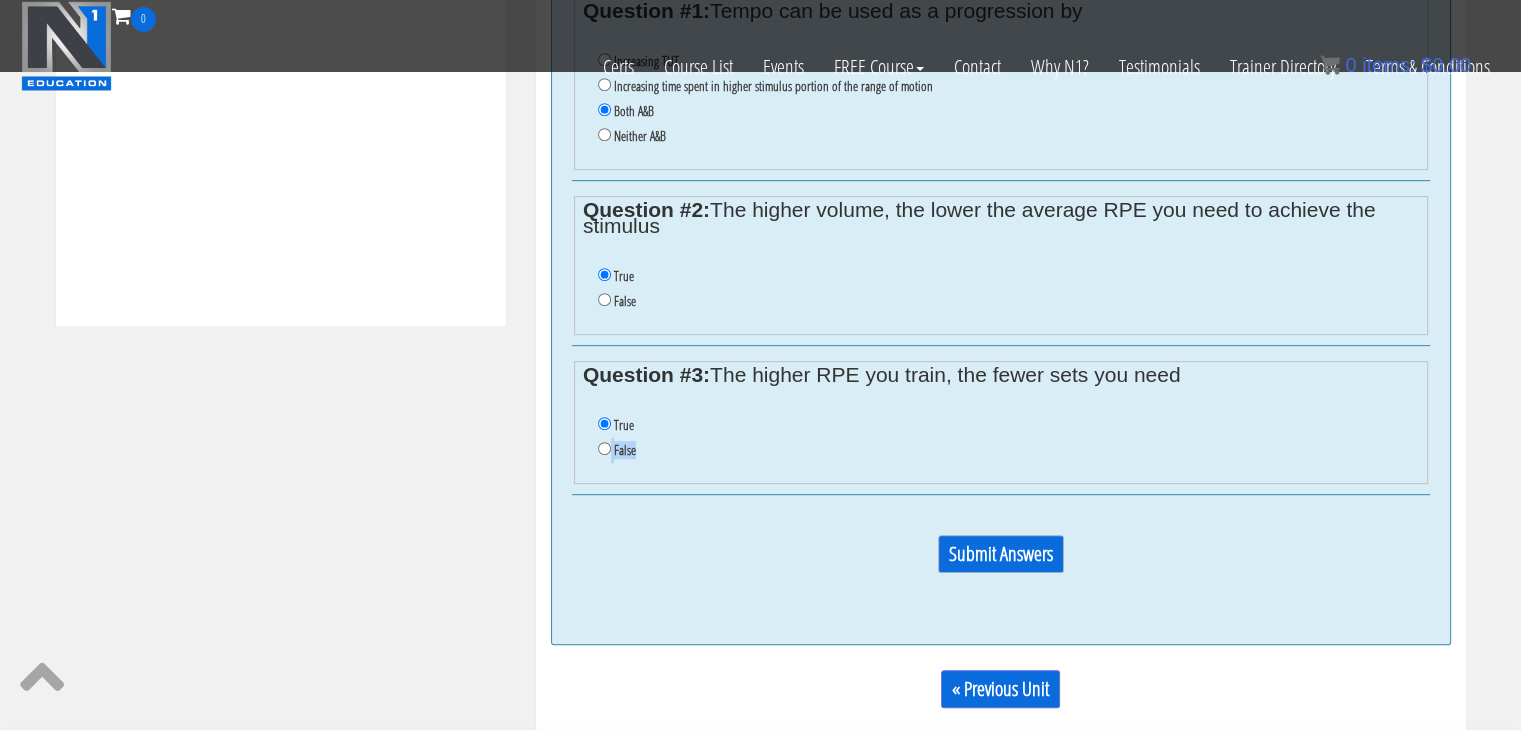 click on "Submit Answers" at bounding box center [1001, 554] 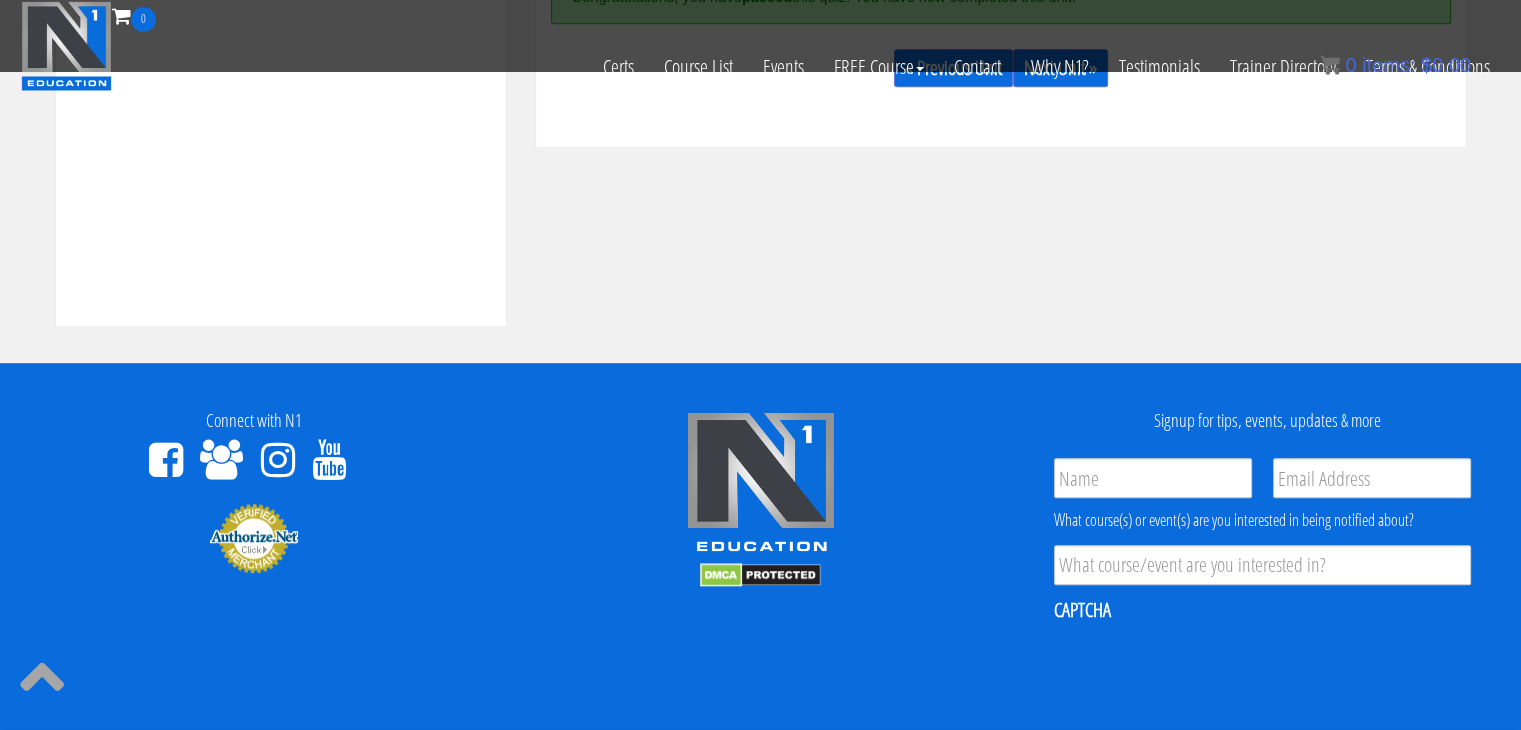 scroll, scrollTop: 701, scrollLeft: 0, axis: vertical 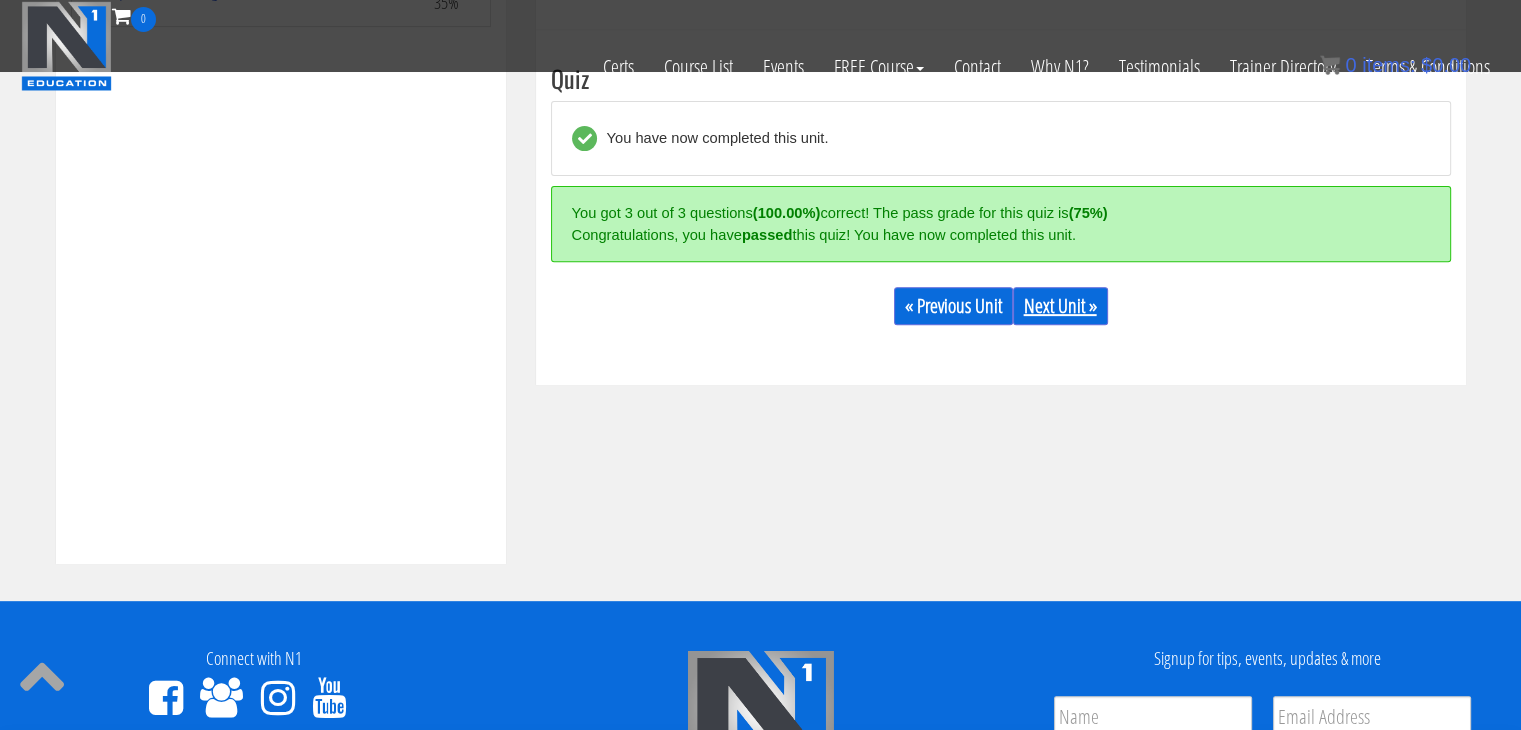 click on "Next Unit »" at bounding box center [1060, 306] 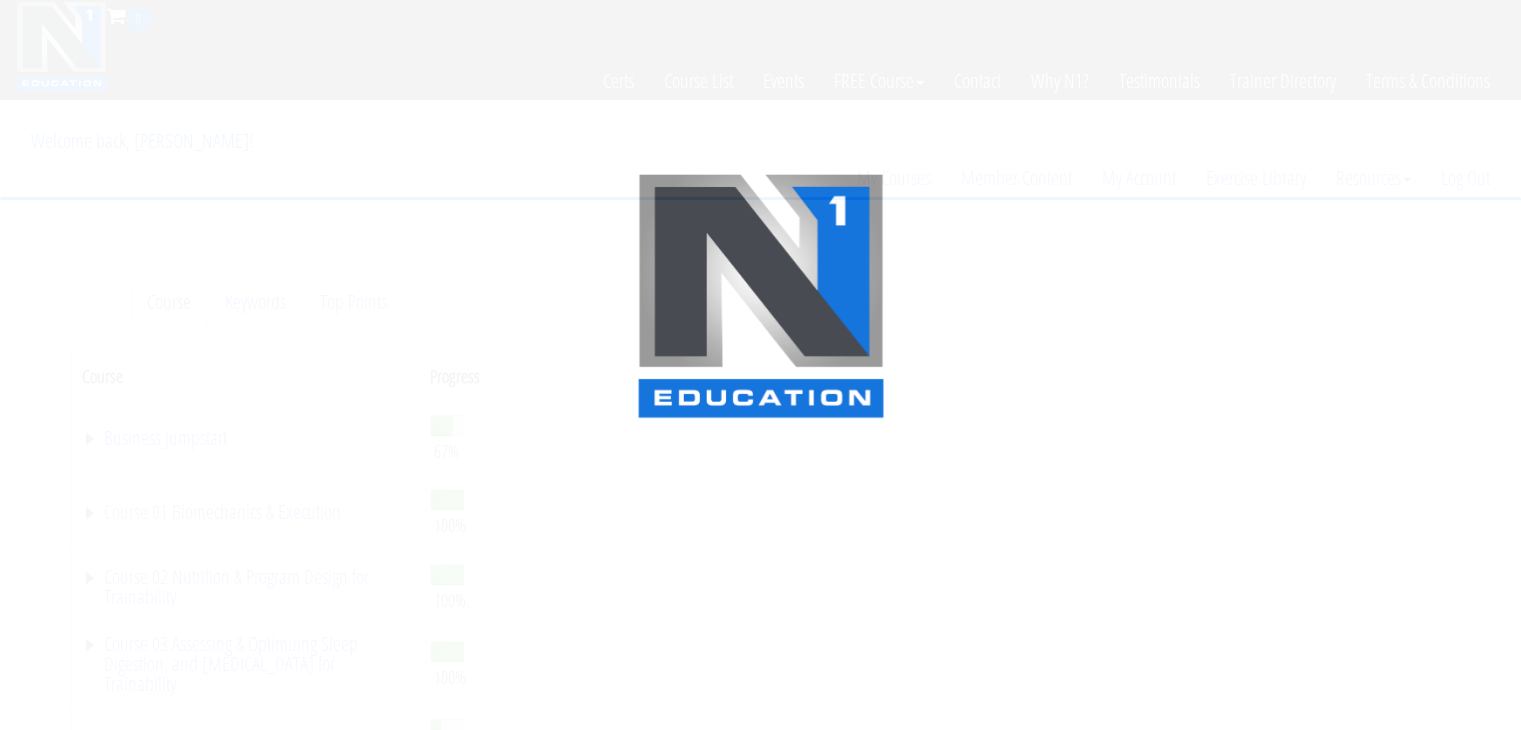 scroll, scrollTop: 0, scrollLeft: 0, axis: both 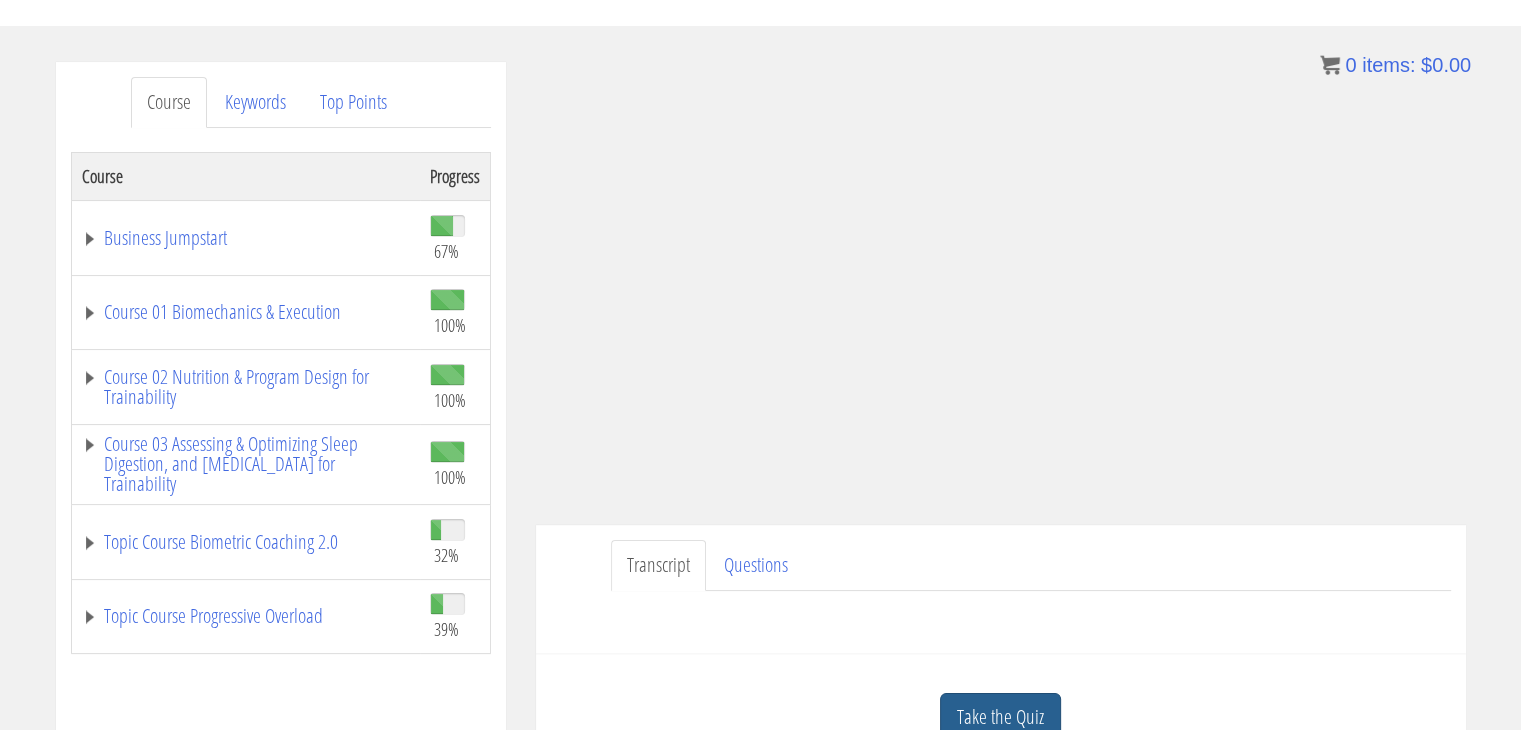 click on "Take the Quiz" at bounding box center (1000, 717) 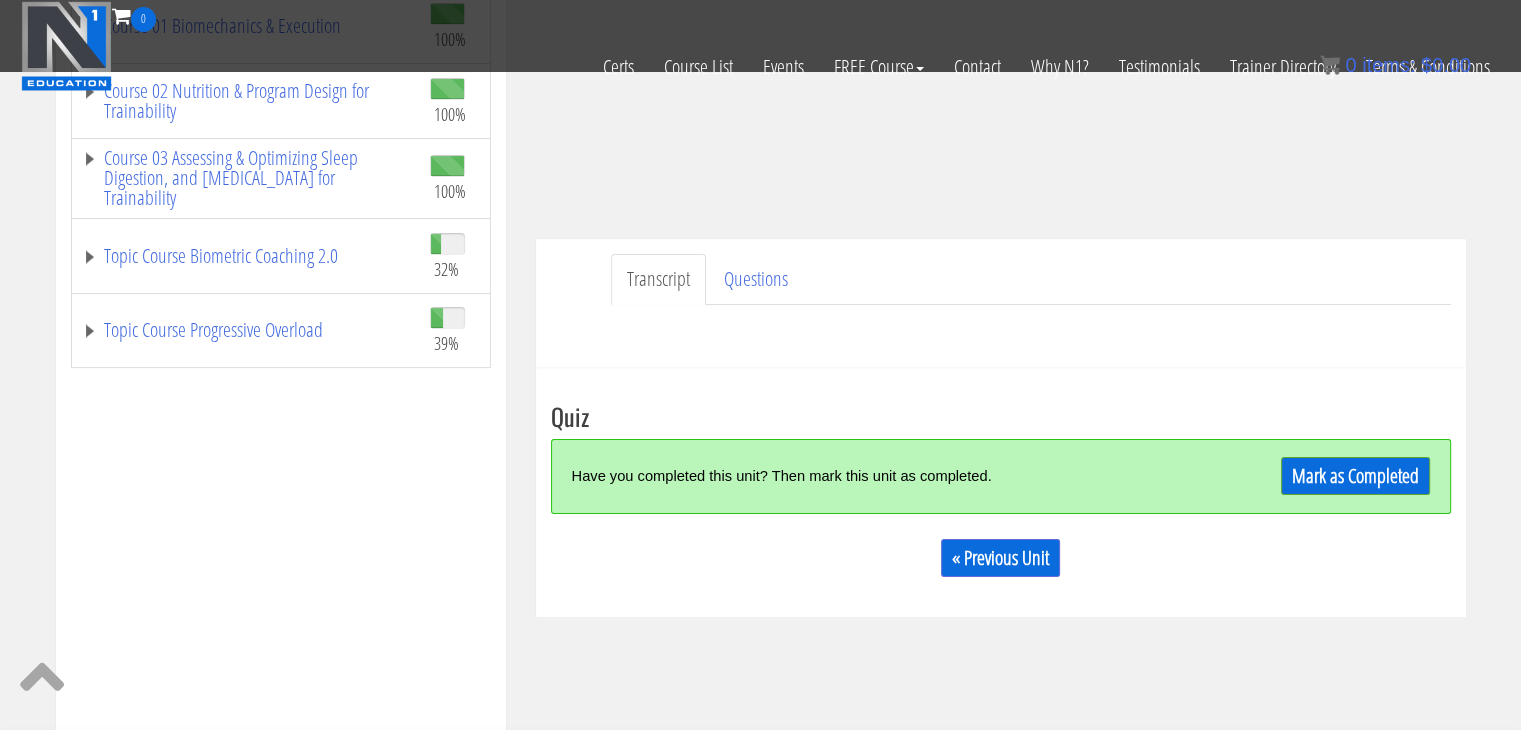 scroll, scrollTop: 400, scrollLeft: 0, axis: vertical 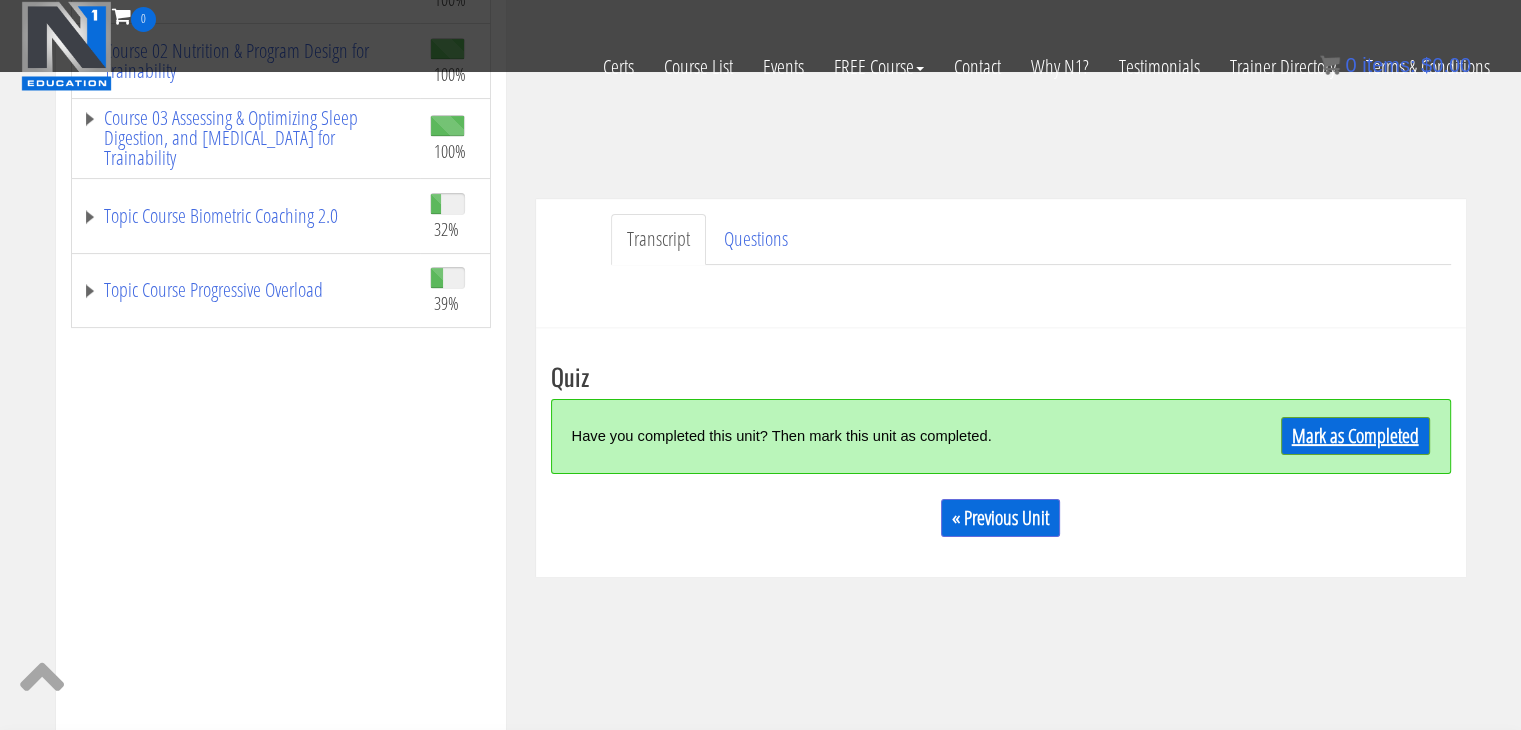 click on "Mark as Completed" at bounding box center [1355, 436] 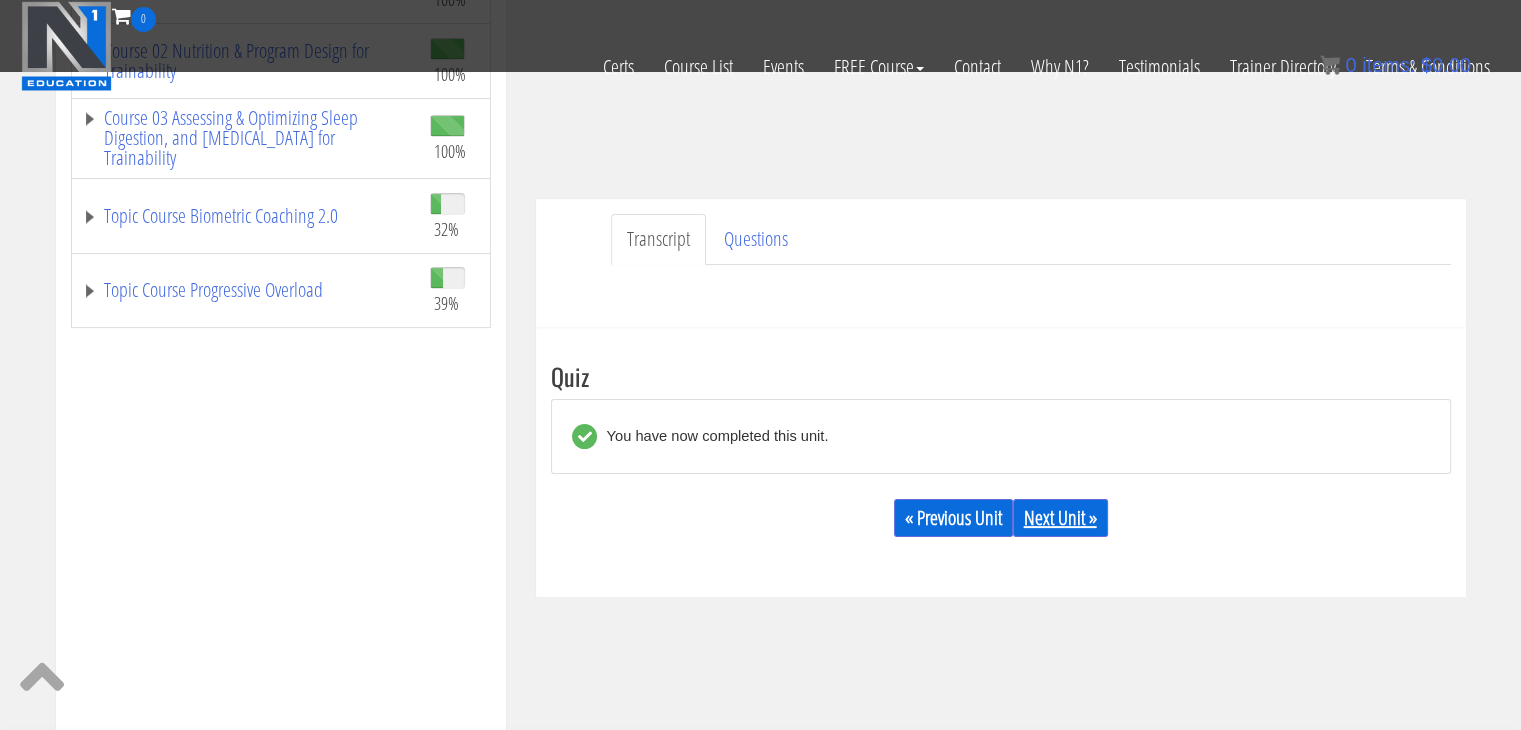 click on "Next Unit »" at bounding box center (1060, 518) 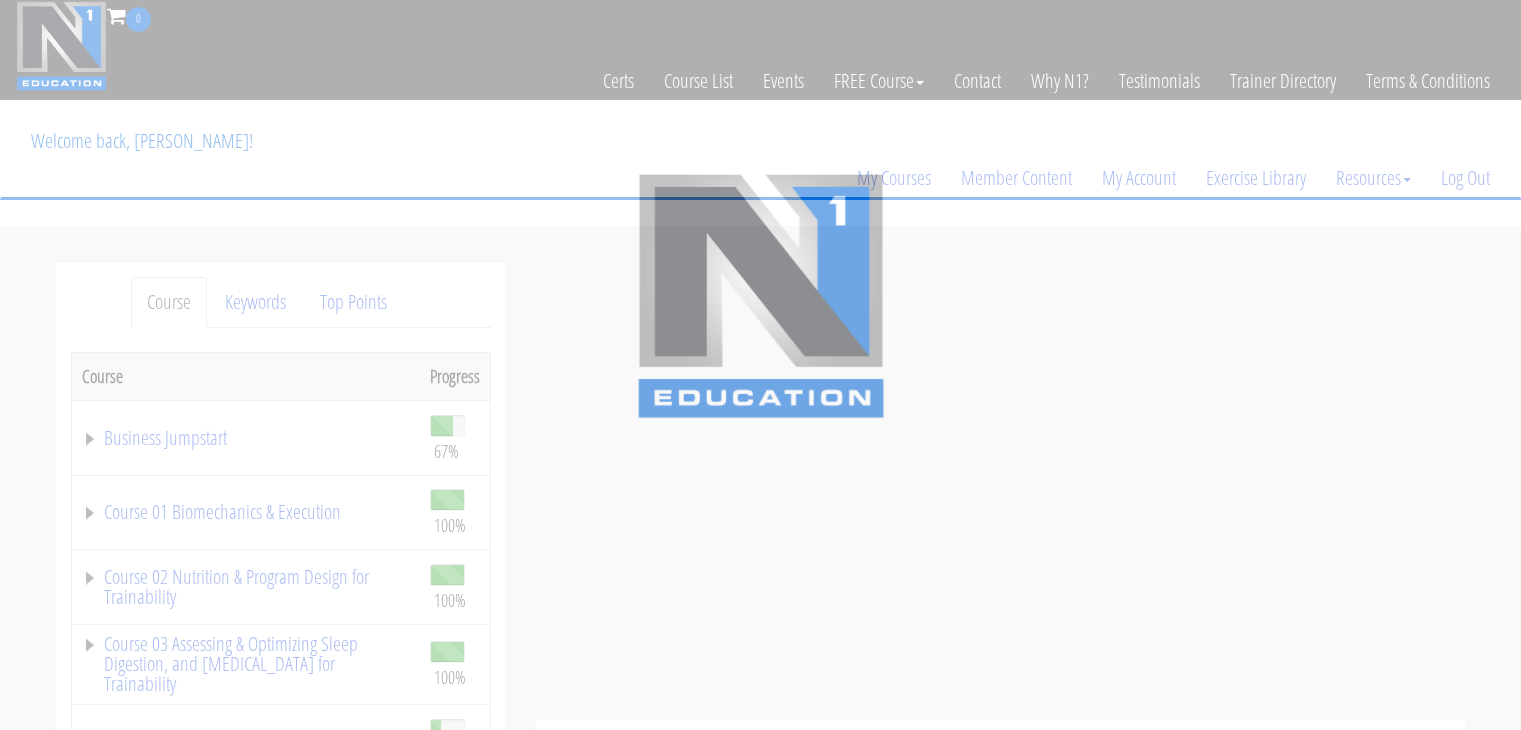 scroll, scrollTop: 0, scrollLeft: 0, axis: both 